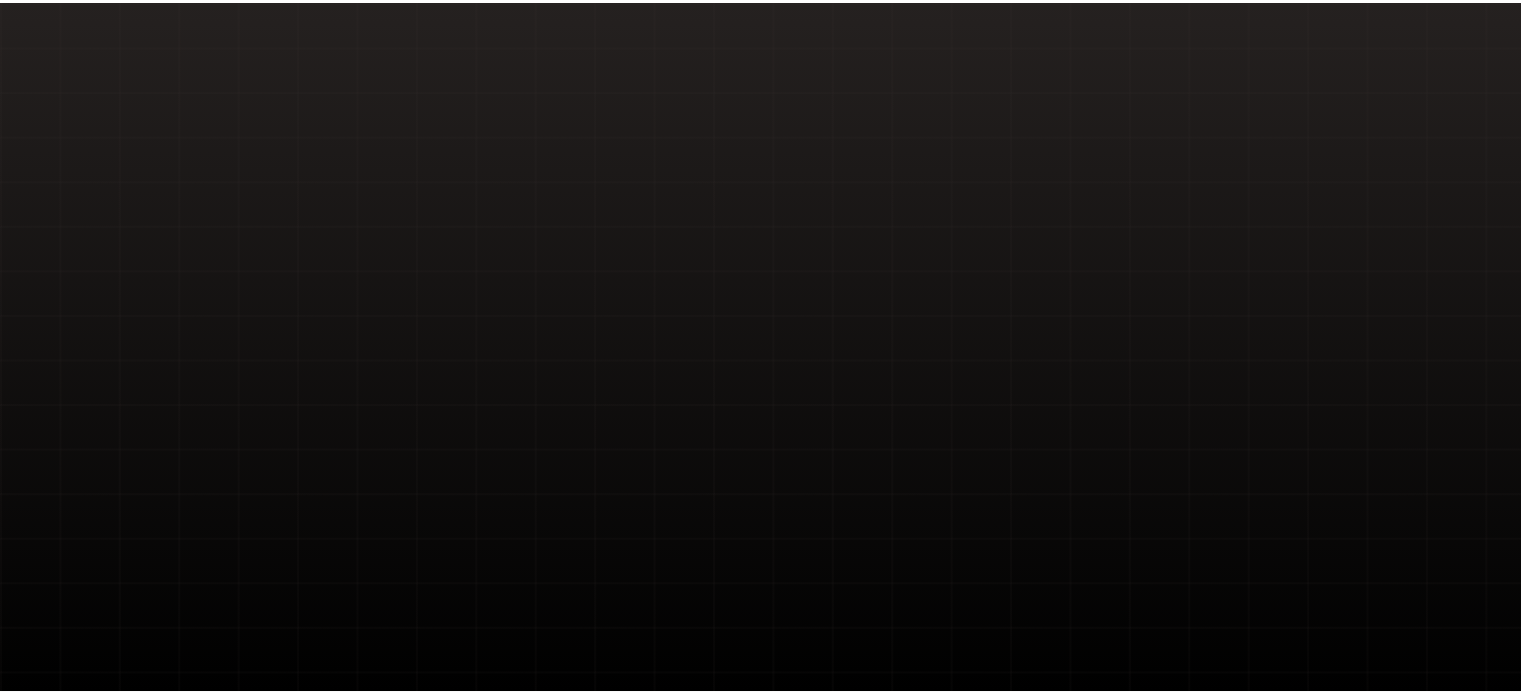 scroll, scrollTop: 0, scrollLeft: 0, axis: both 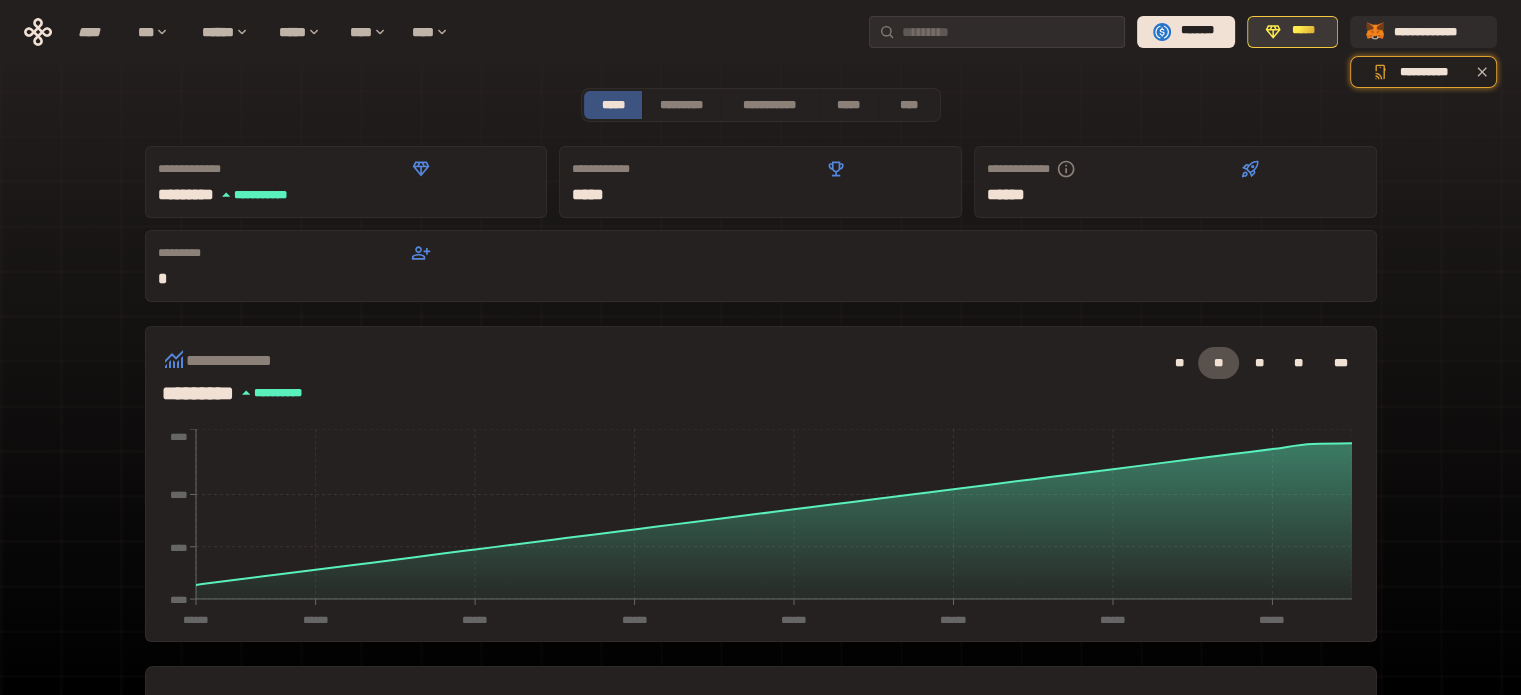 click on "*****" at bounding box center [1303, 31] 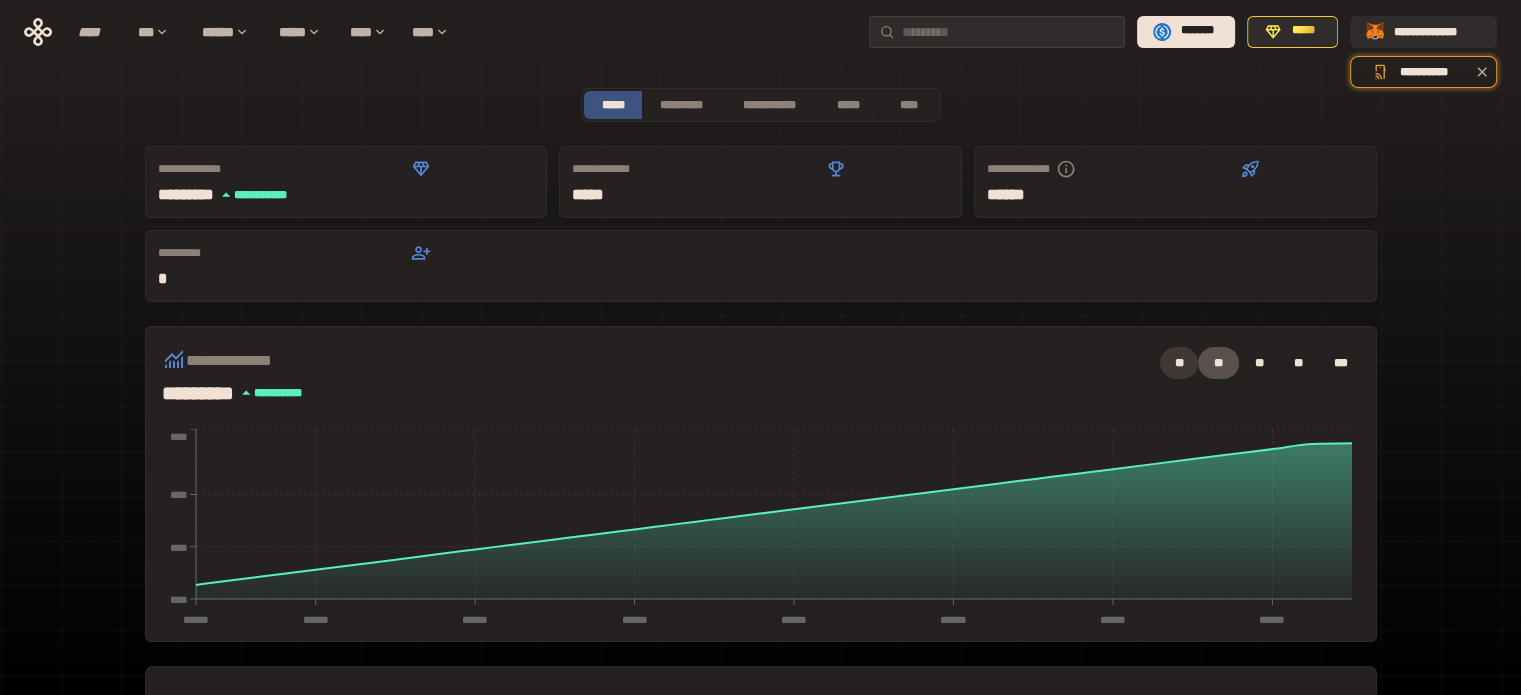 click on "**" at bounding box center [1179, 363] 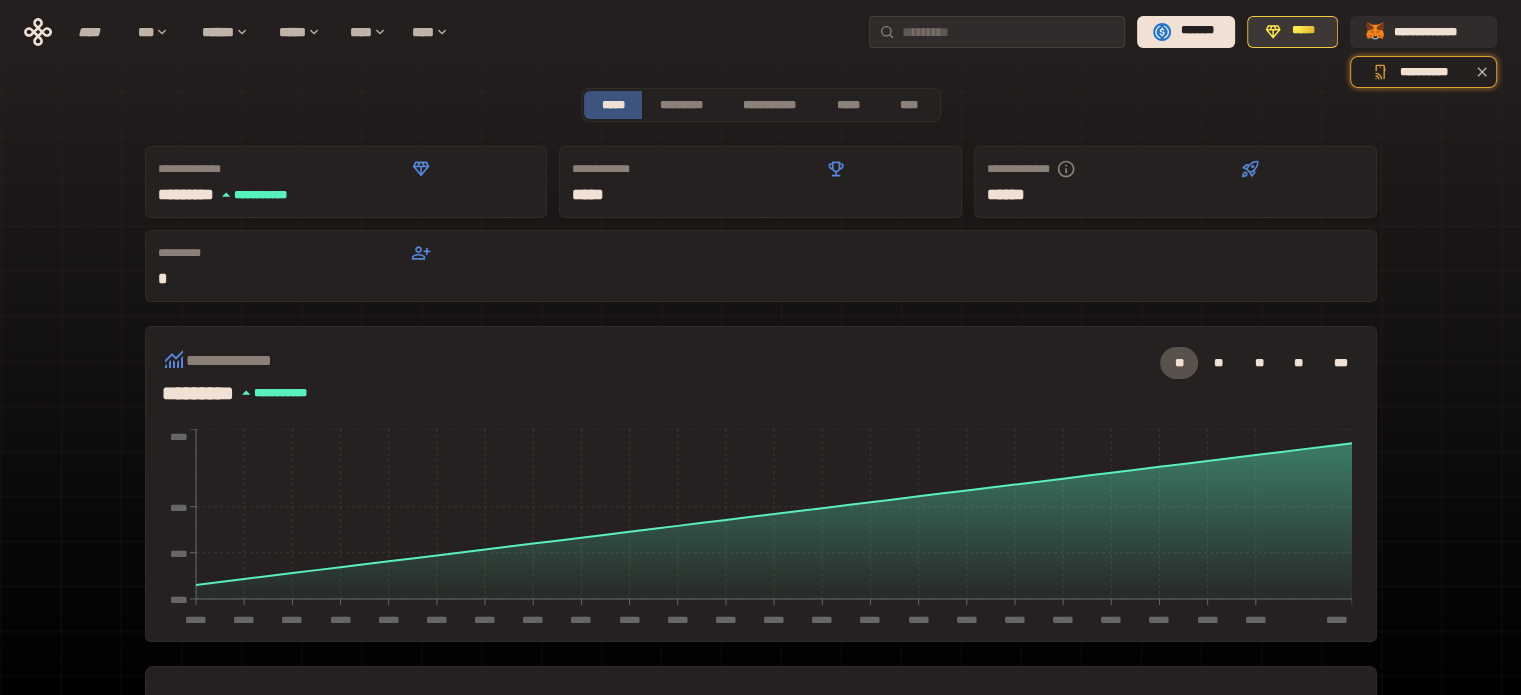 click on "*****" at bounding box center (1303, 31) 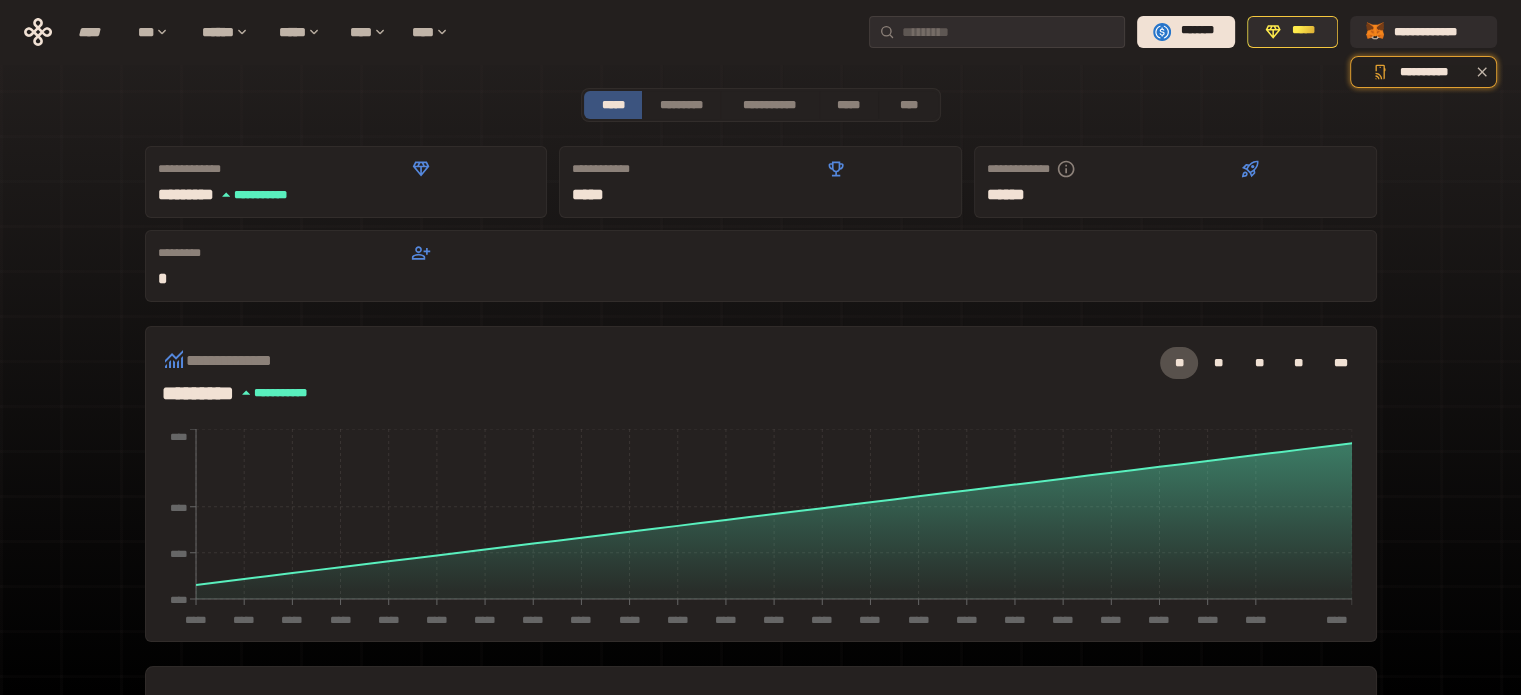 scroll, scrollTop: 509, scrollLeft: 0, axis: vertical 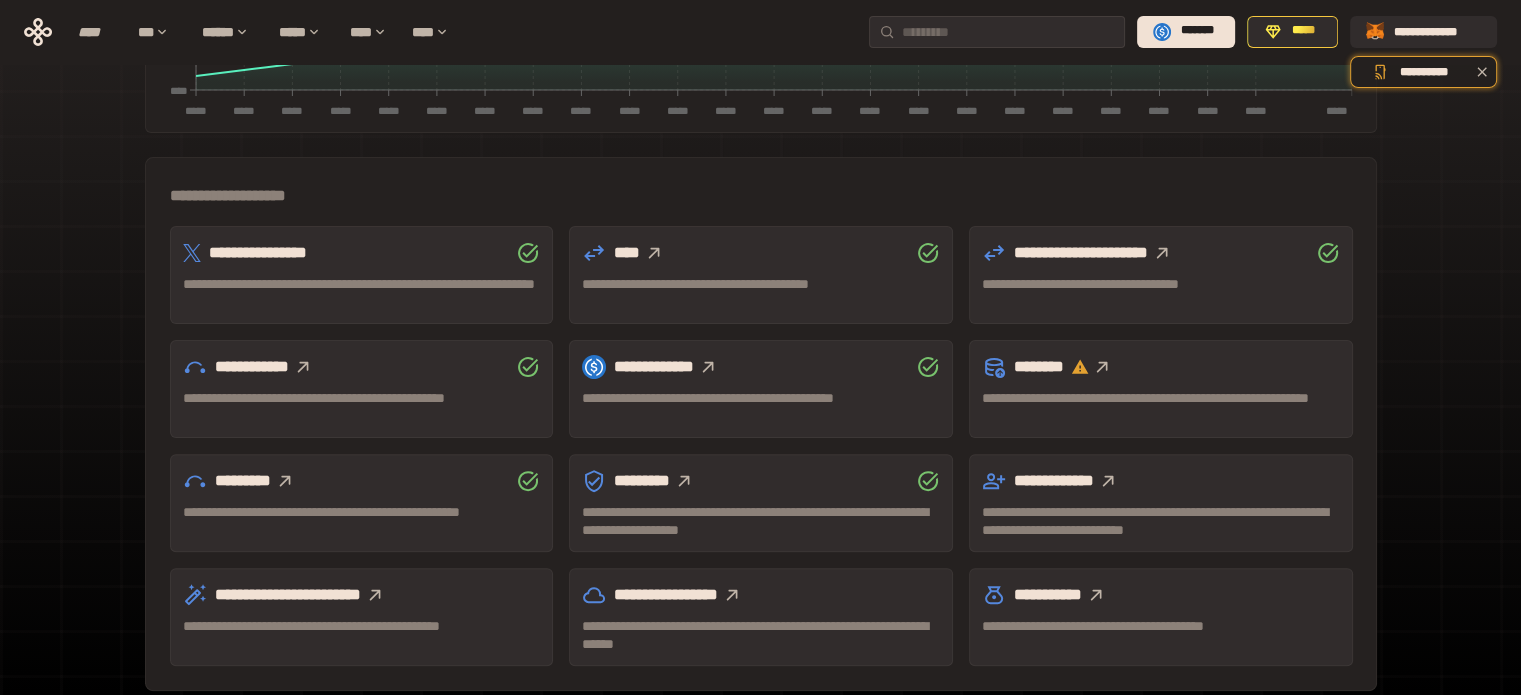click 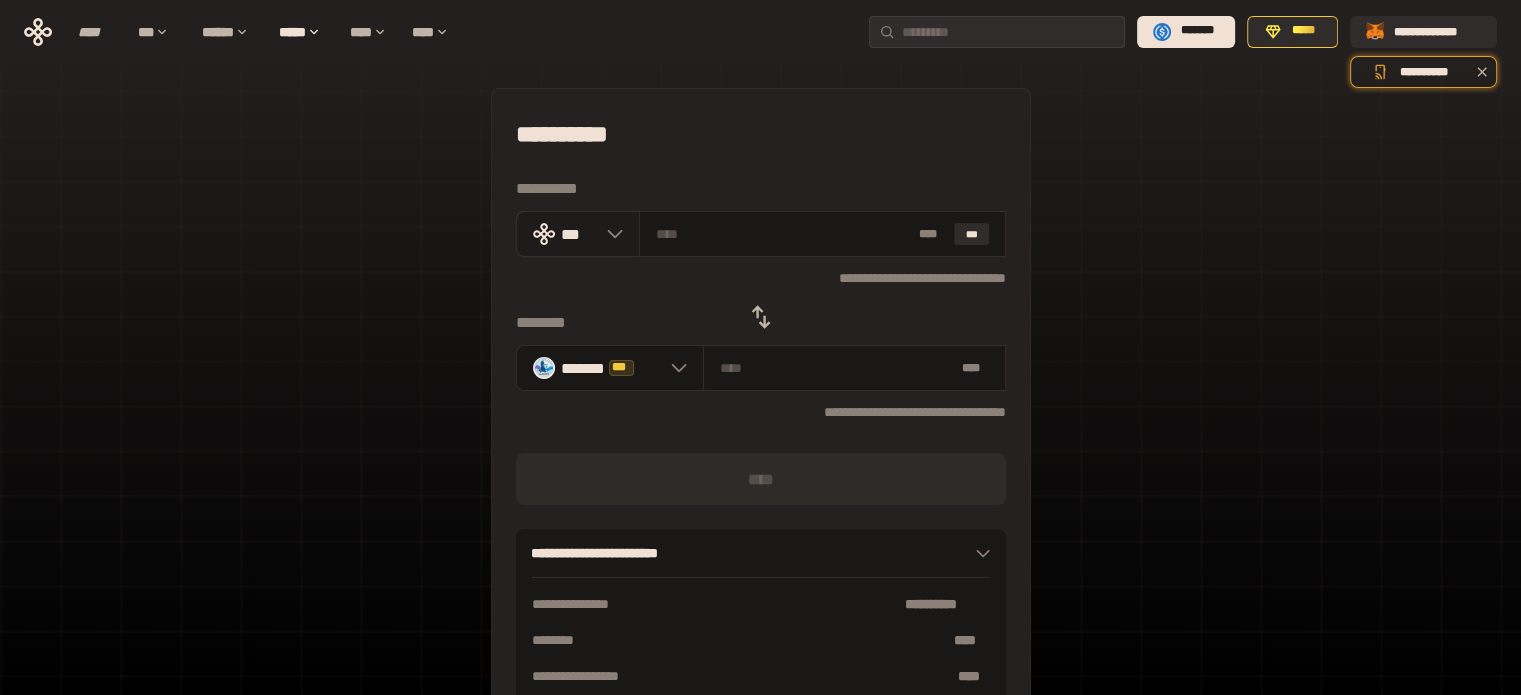 click 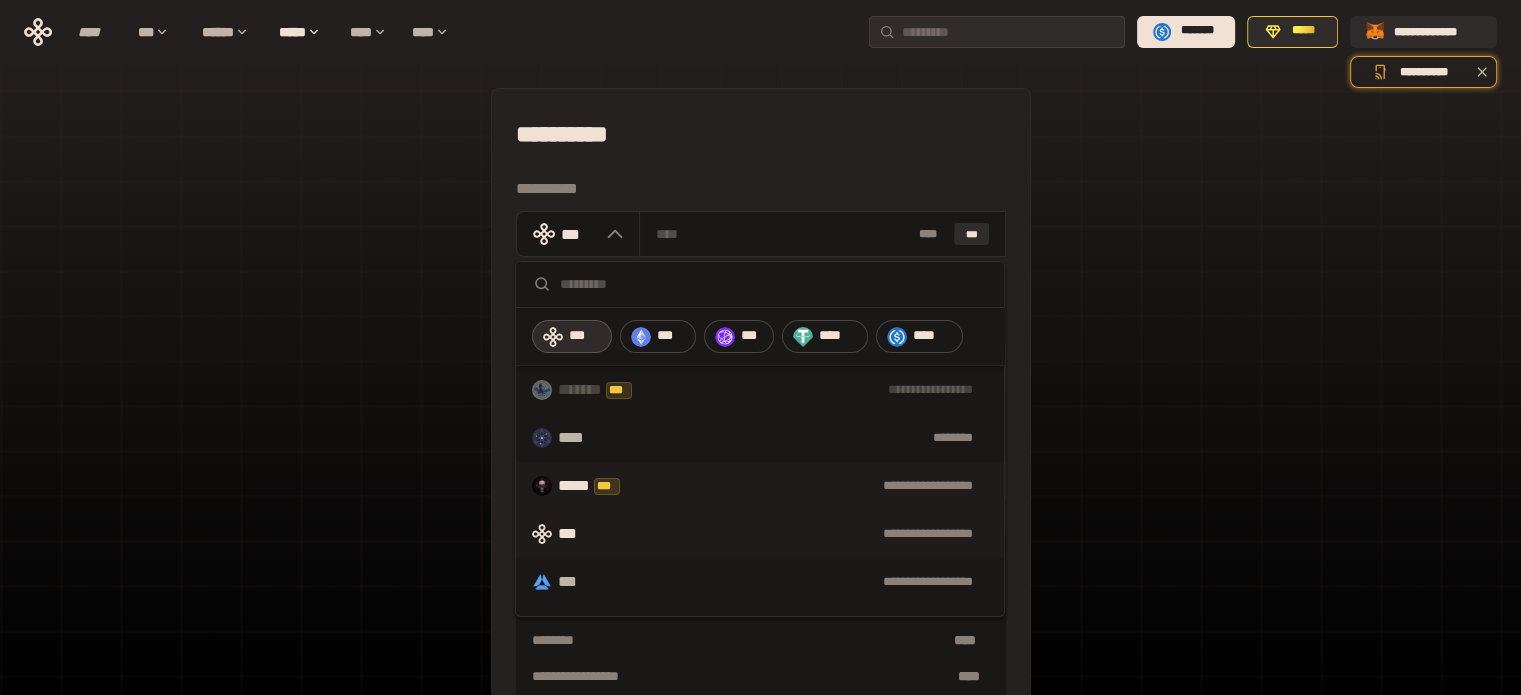 click on "**********" at bounding box center [820, 486] 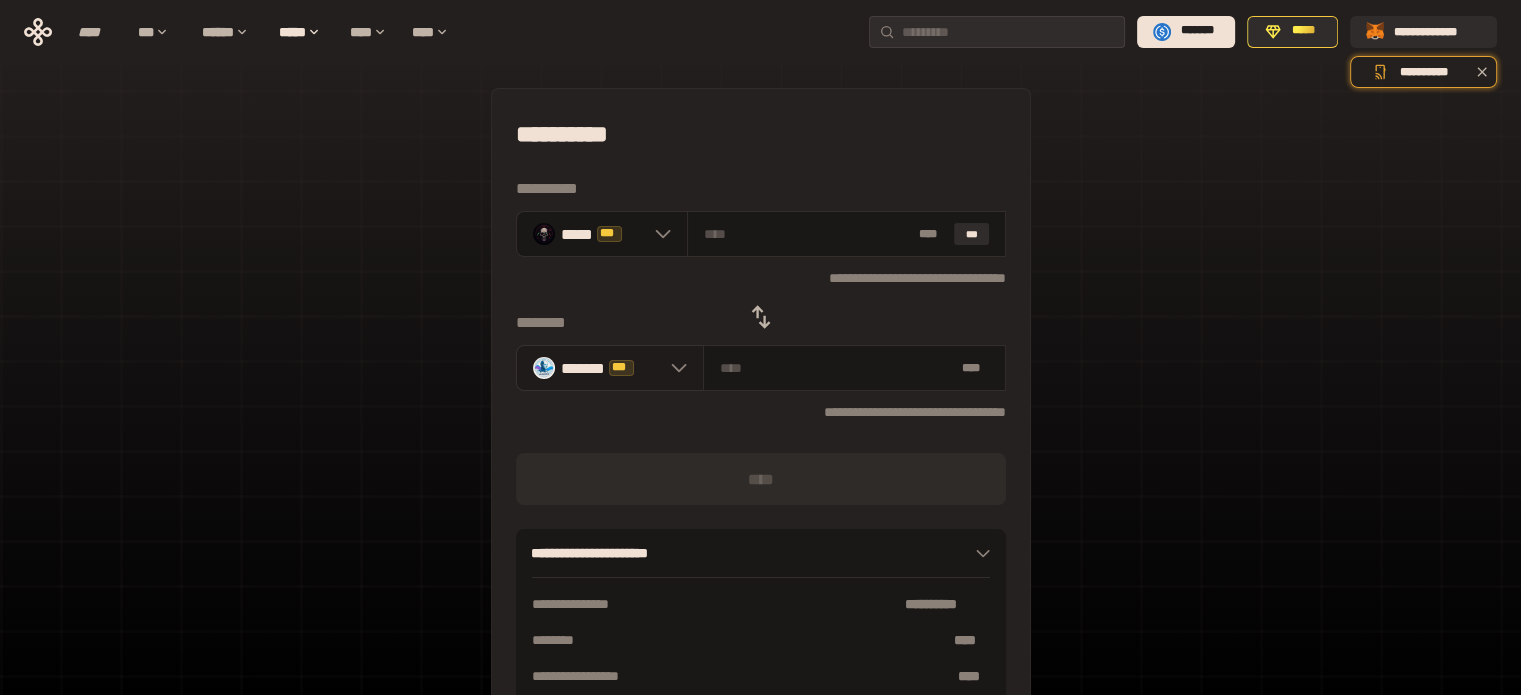 click on "*******   ***" at bounding box center (610, 368) 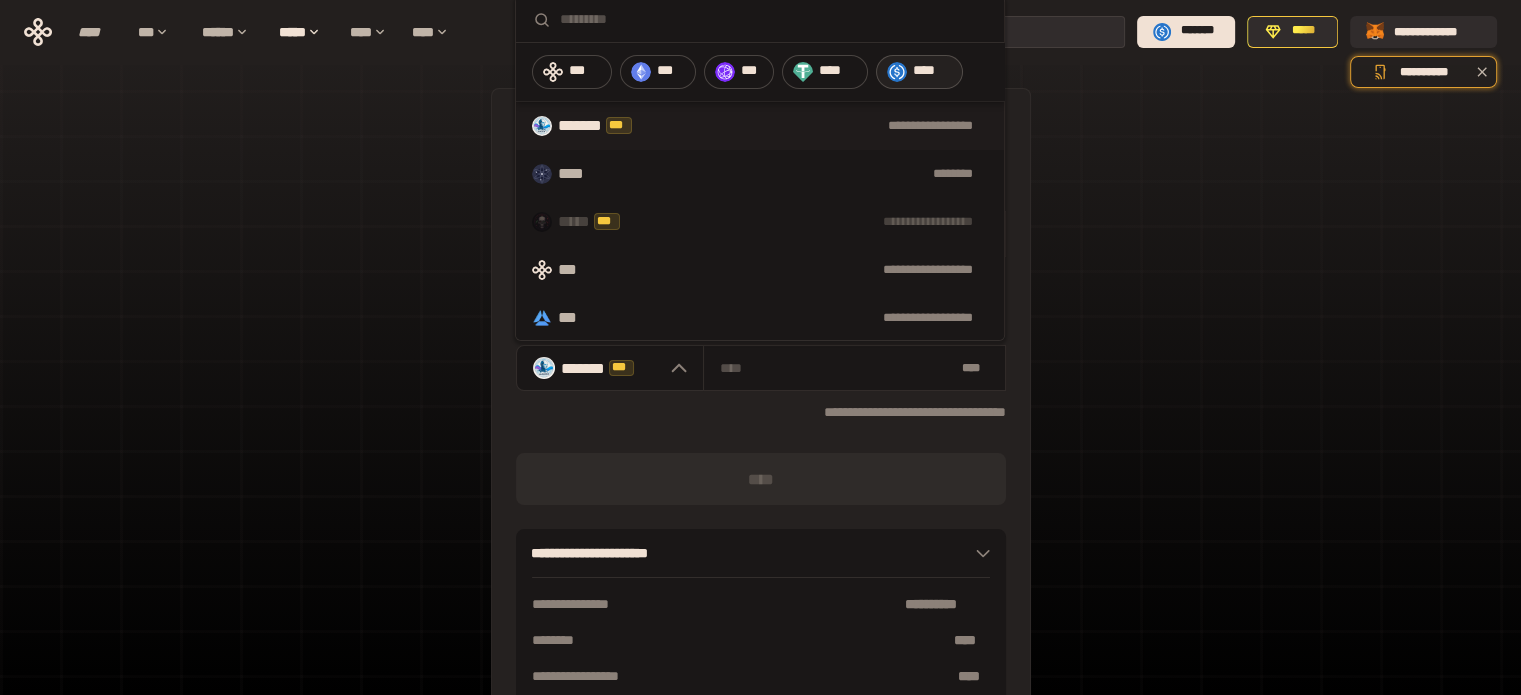 click on "****" at bounding box center [919, 72] 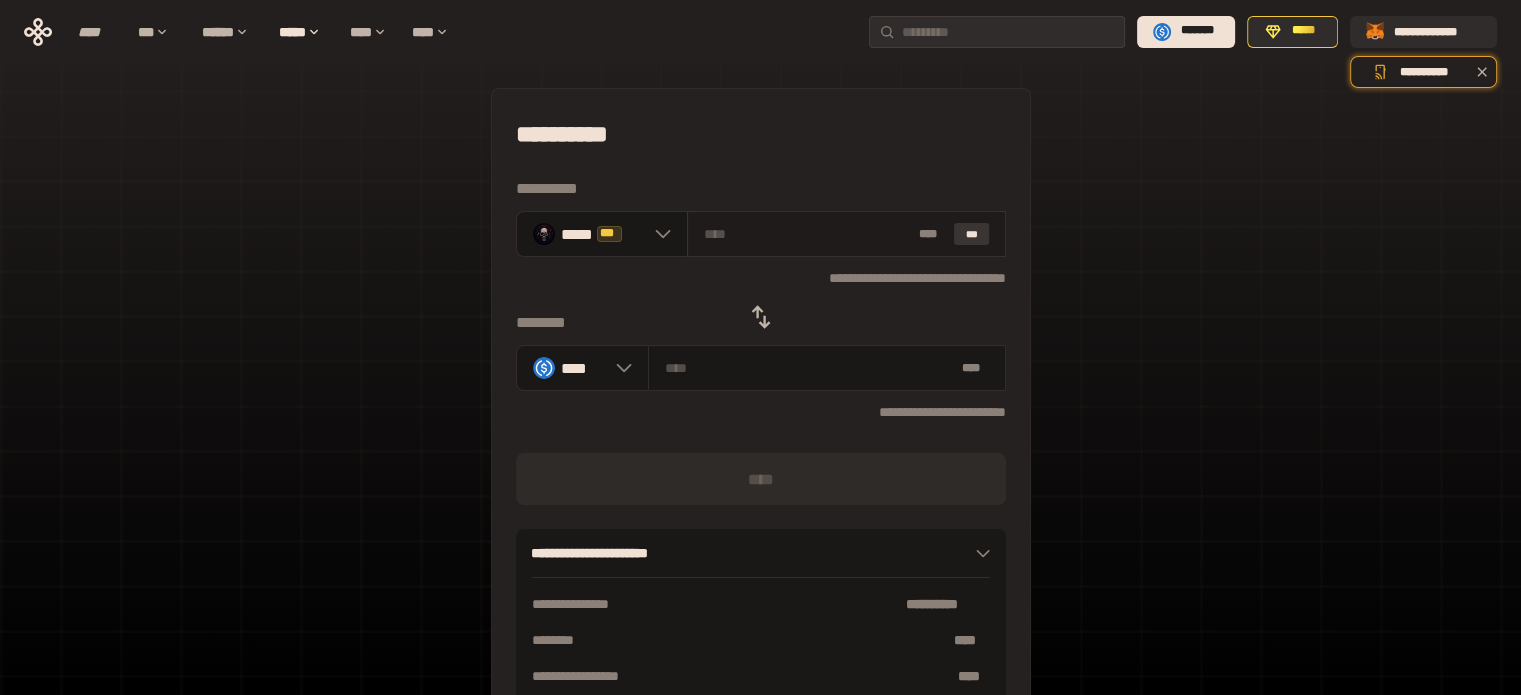 click on "***" at bounding box center [972, 234] 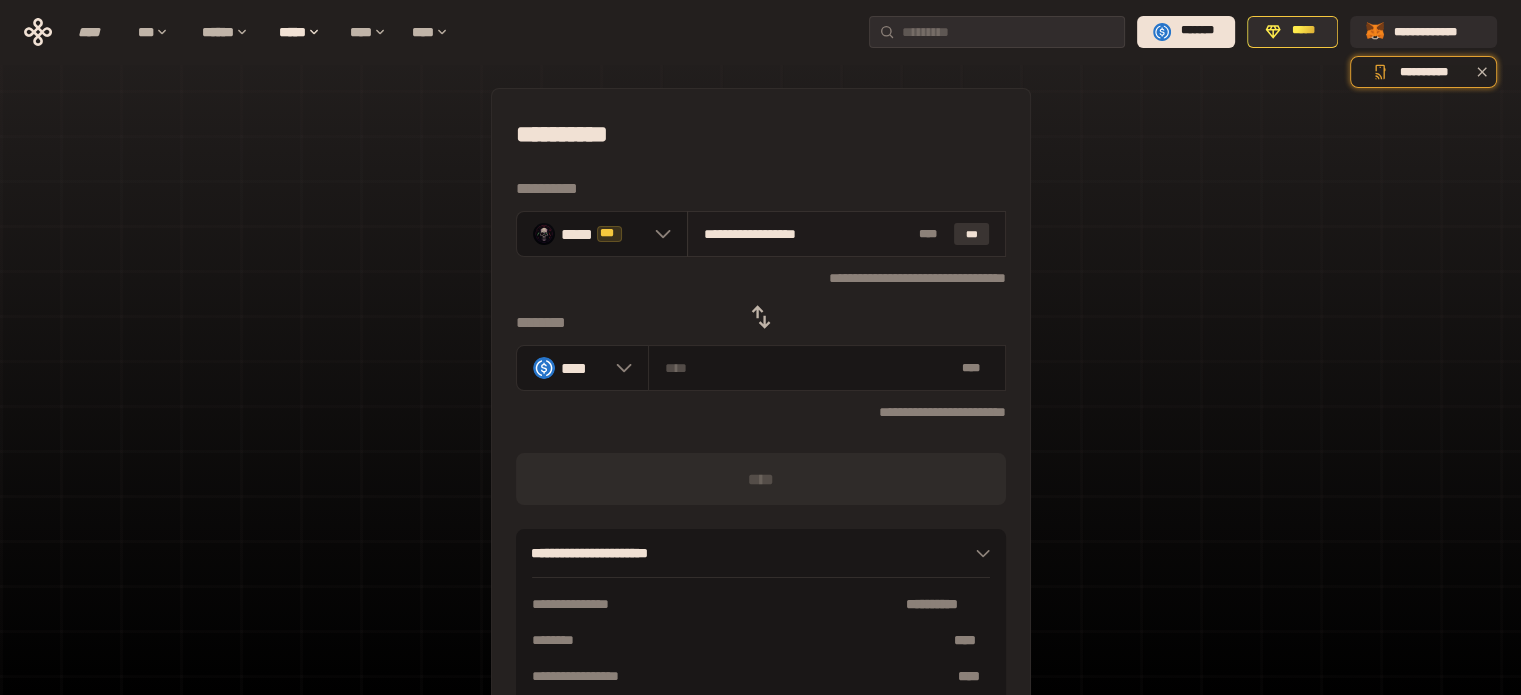 type on "********" 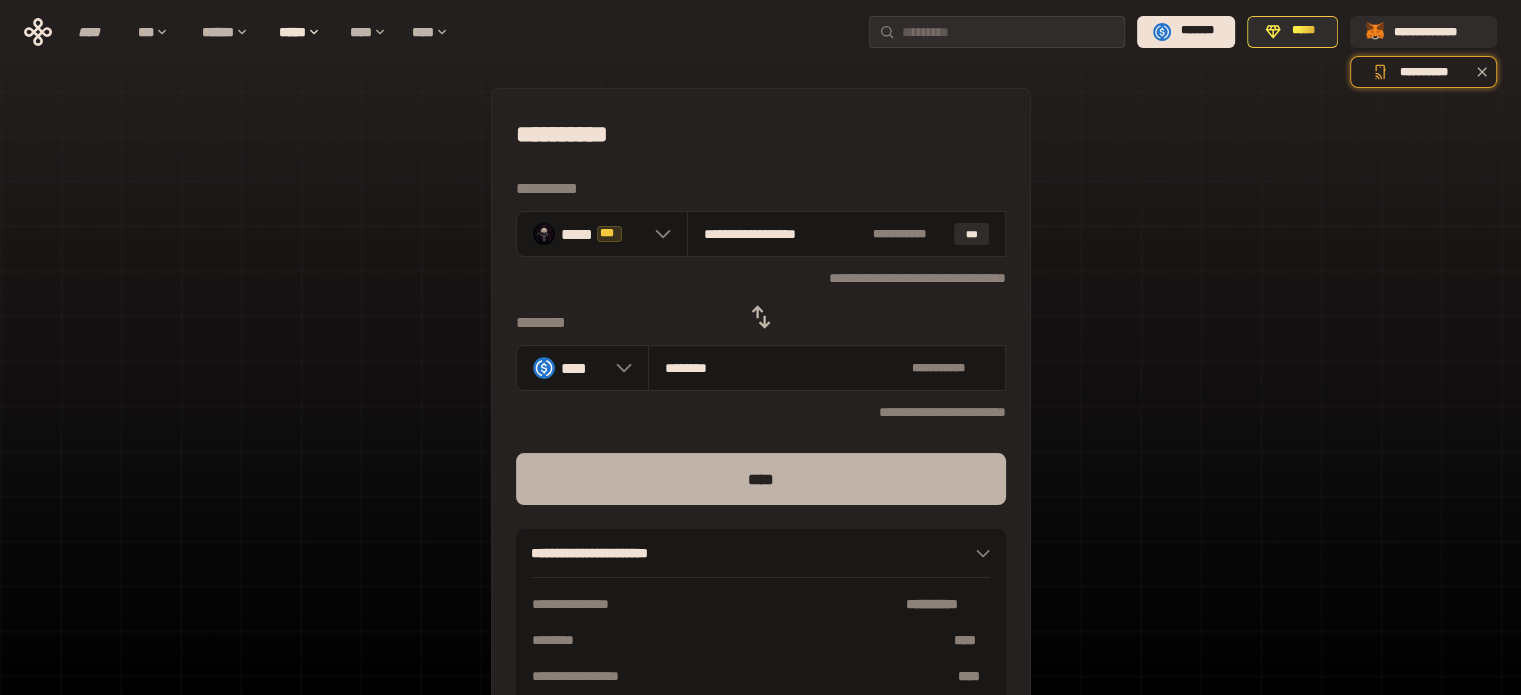 click on "****" at bounding box center (761, 479) 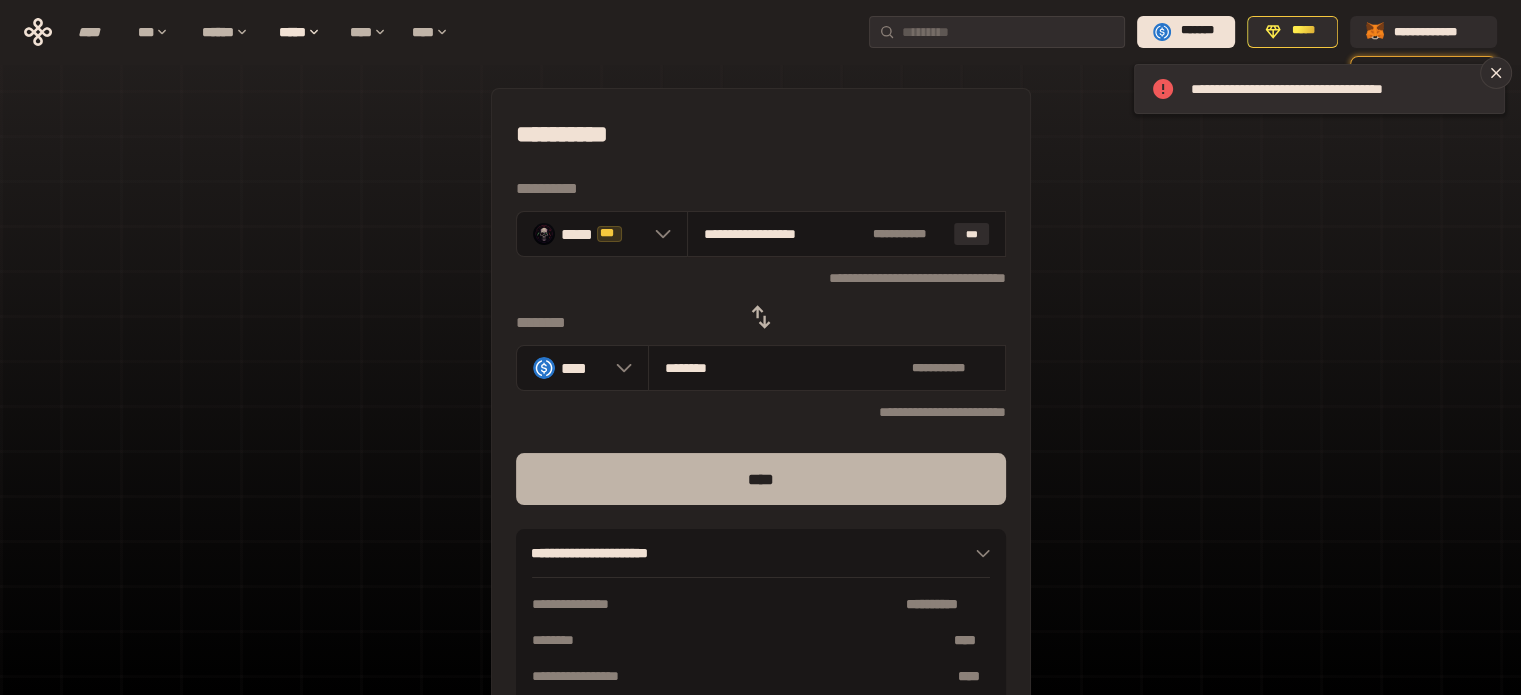 click on "****" at bounding box center [761, 479] 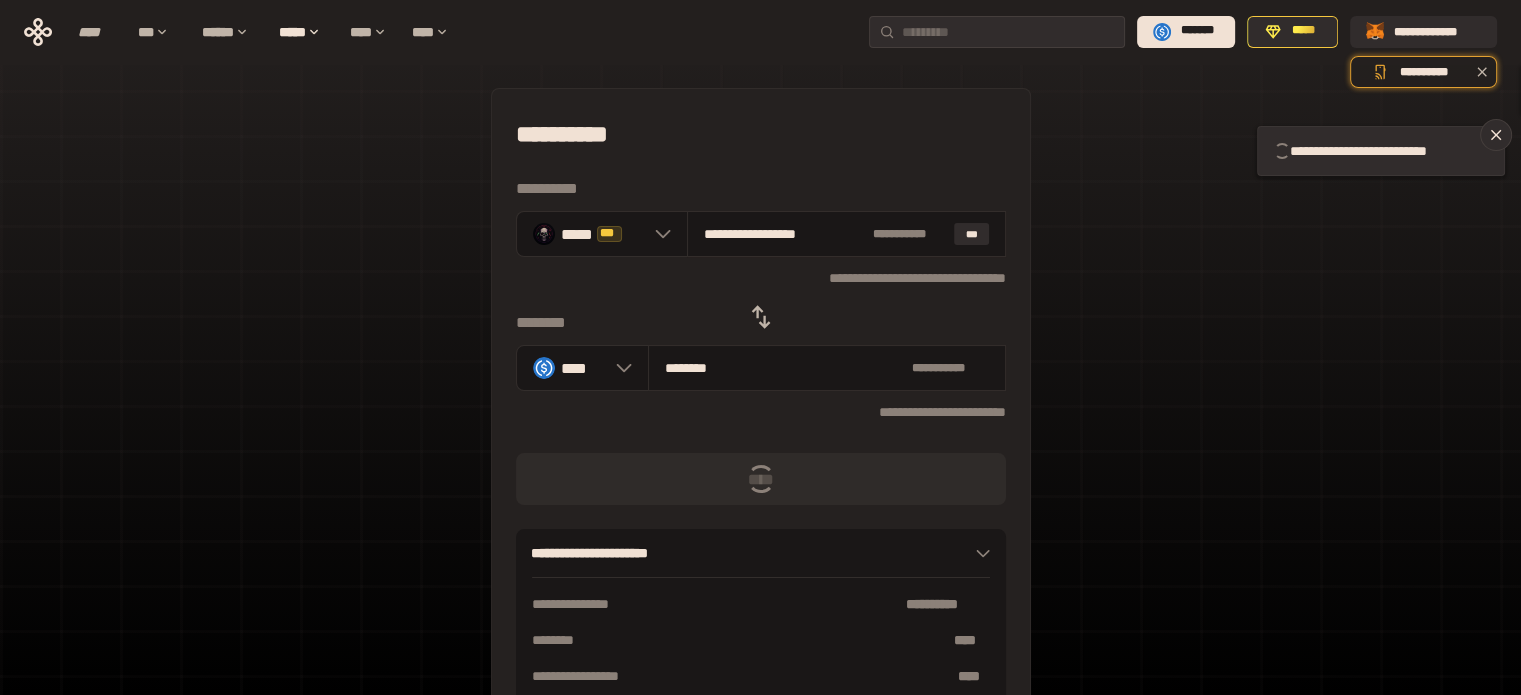 type 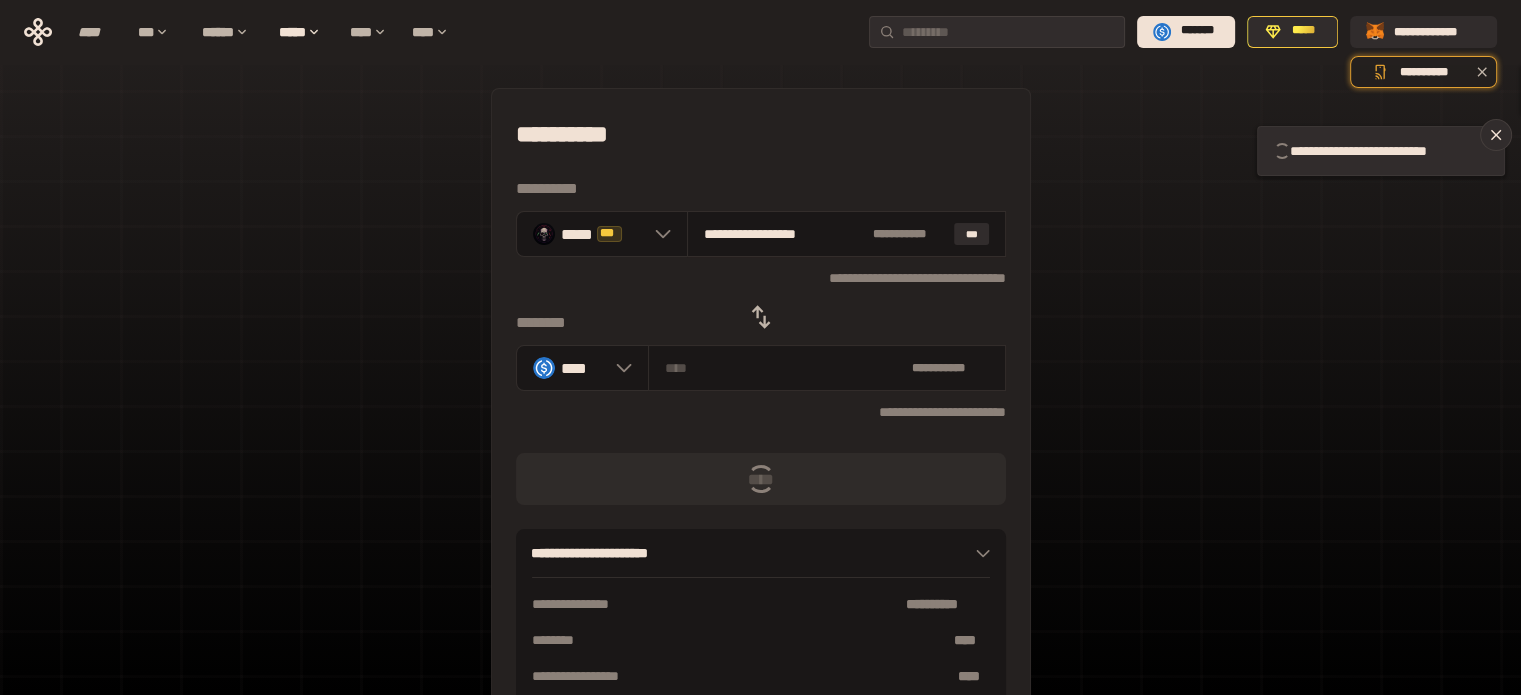 type 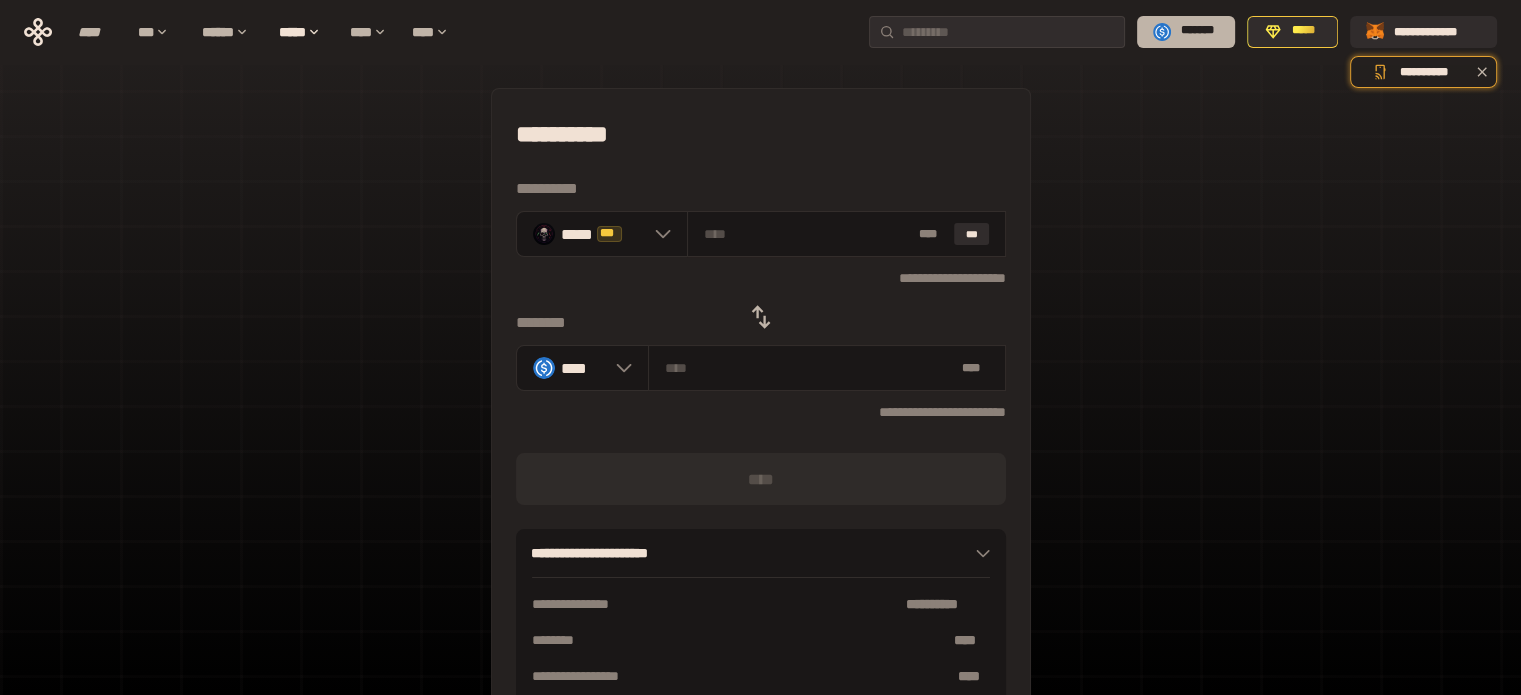 click on "*******" at bounding box center [1186, 32] 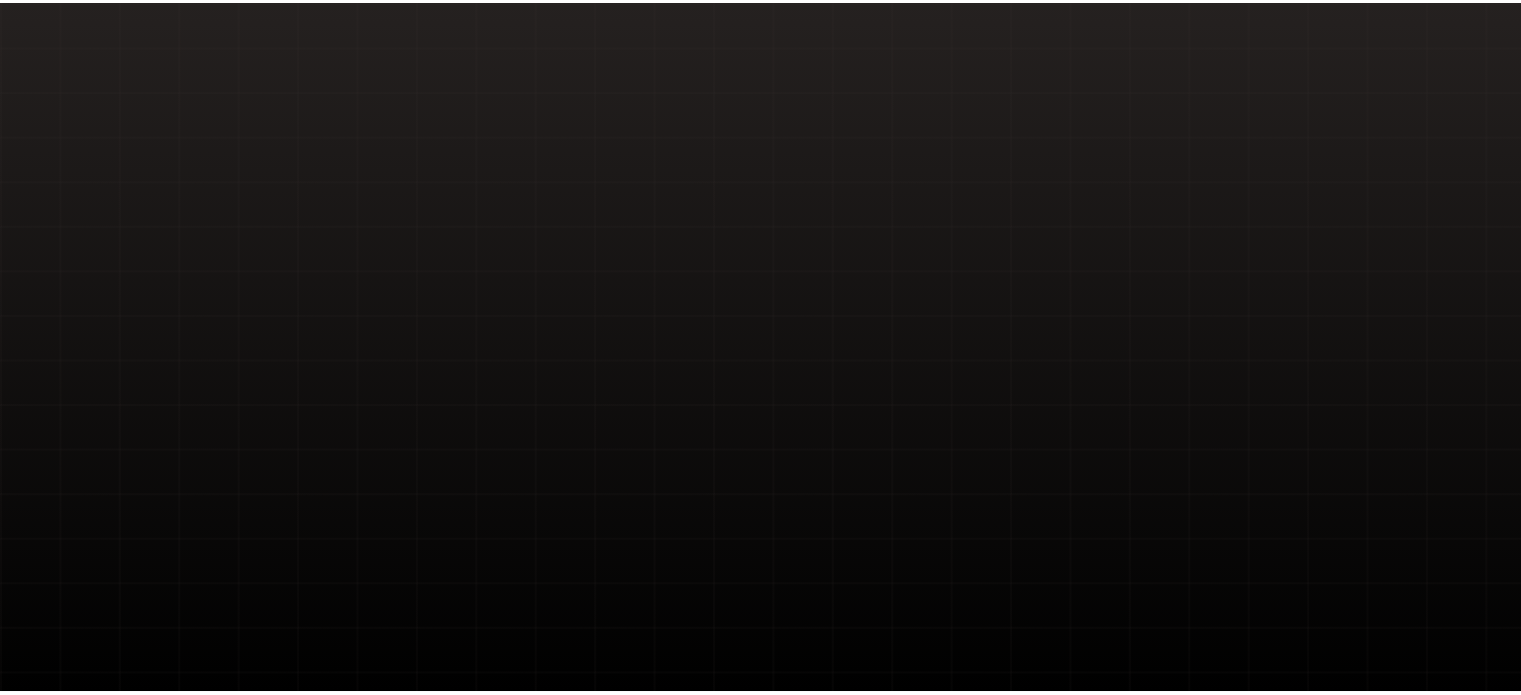 scroll, scrollTop: 0, scrollLeft: 0, axis: both 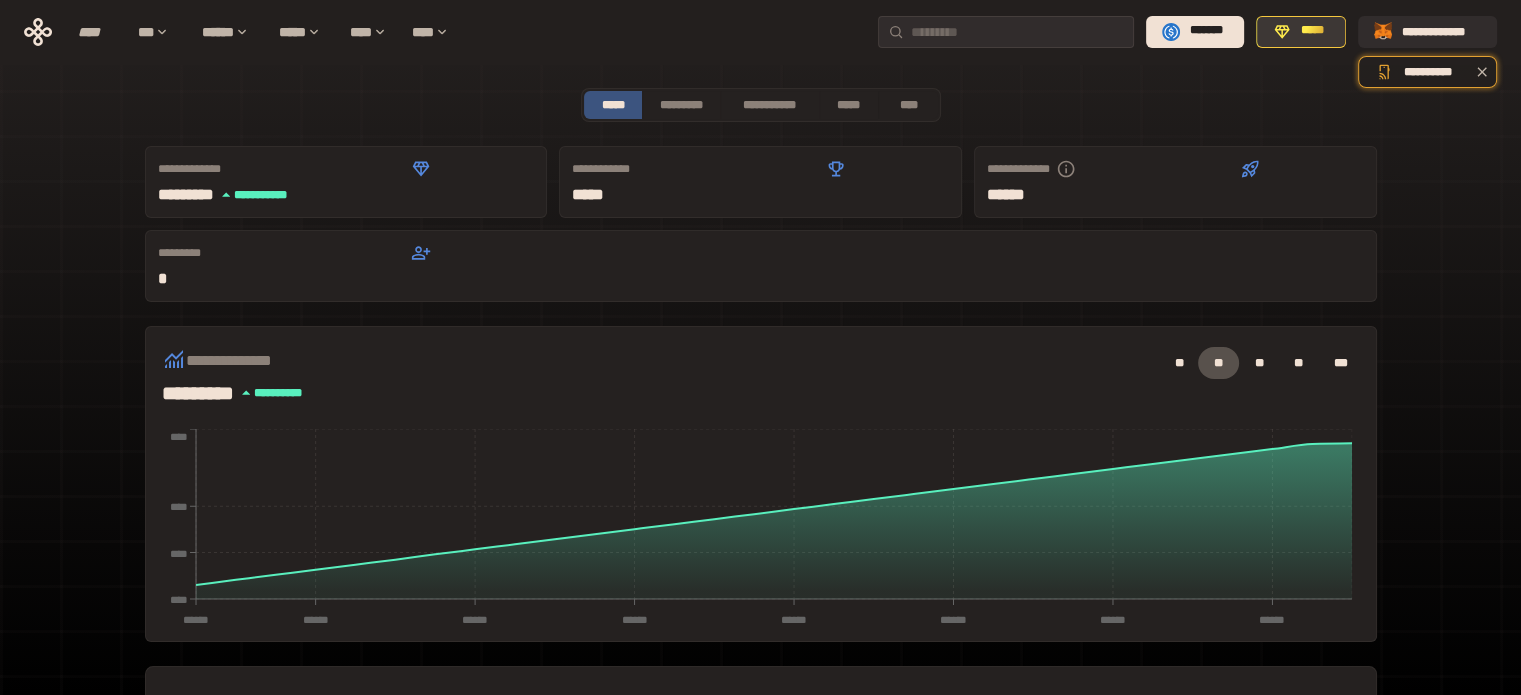 click 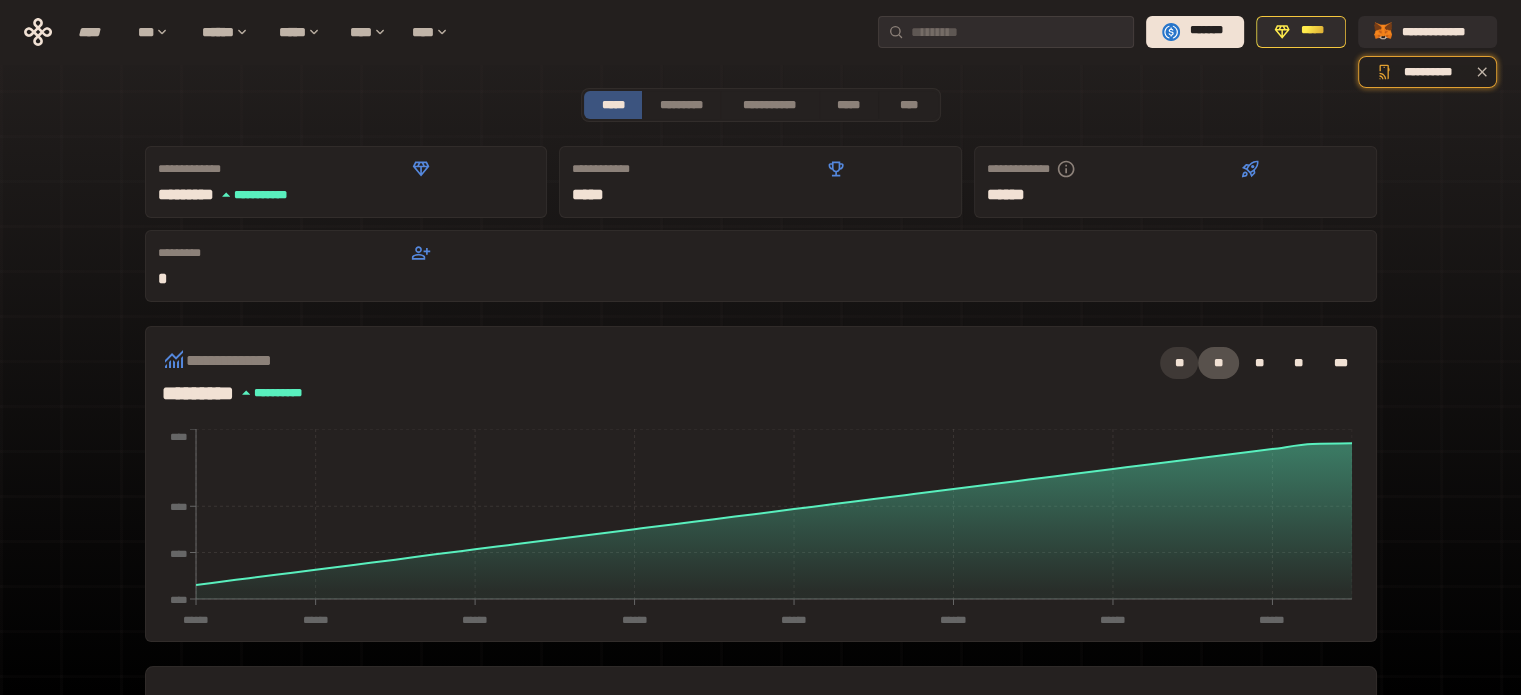 click on "**" at bounding box center [1179, 363] 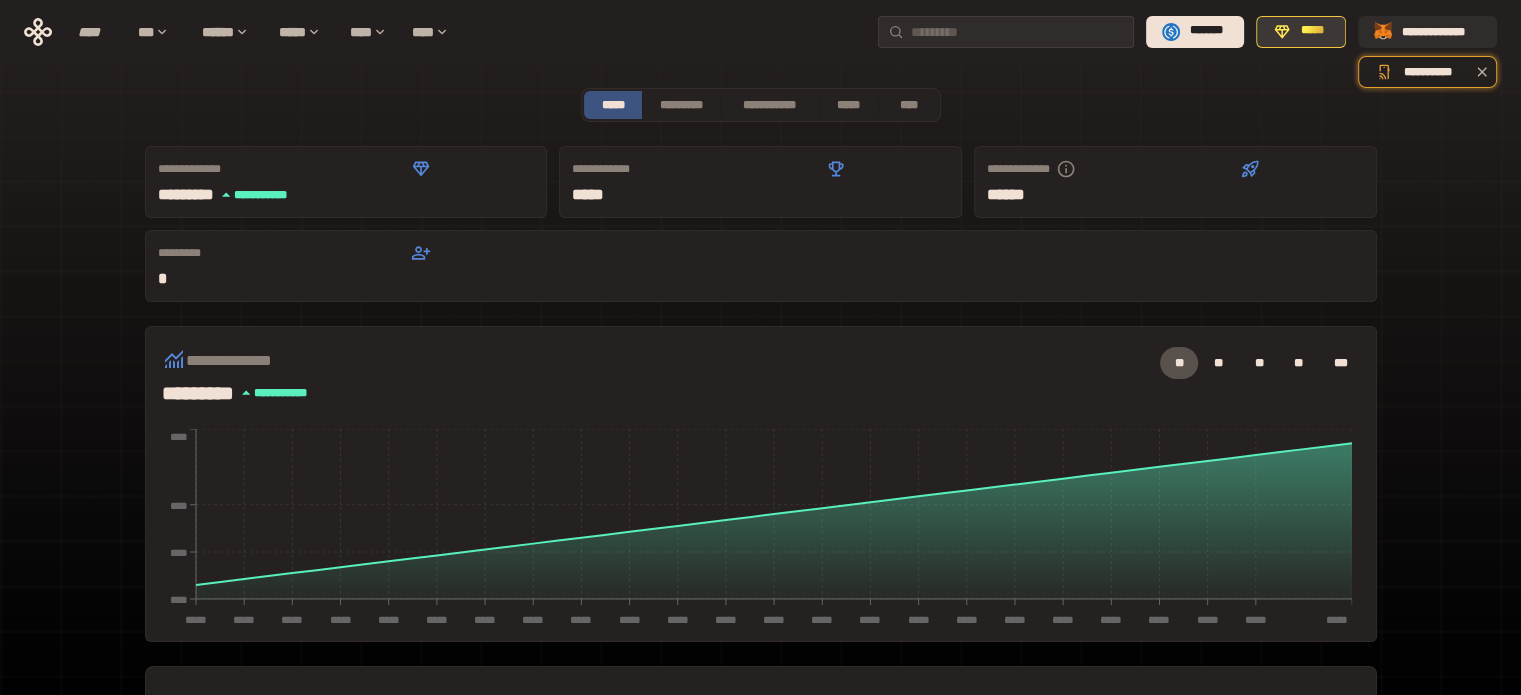 click on "*****" at bounding box center (1311, 31) 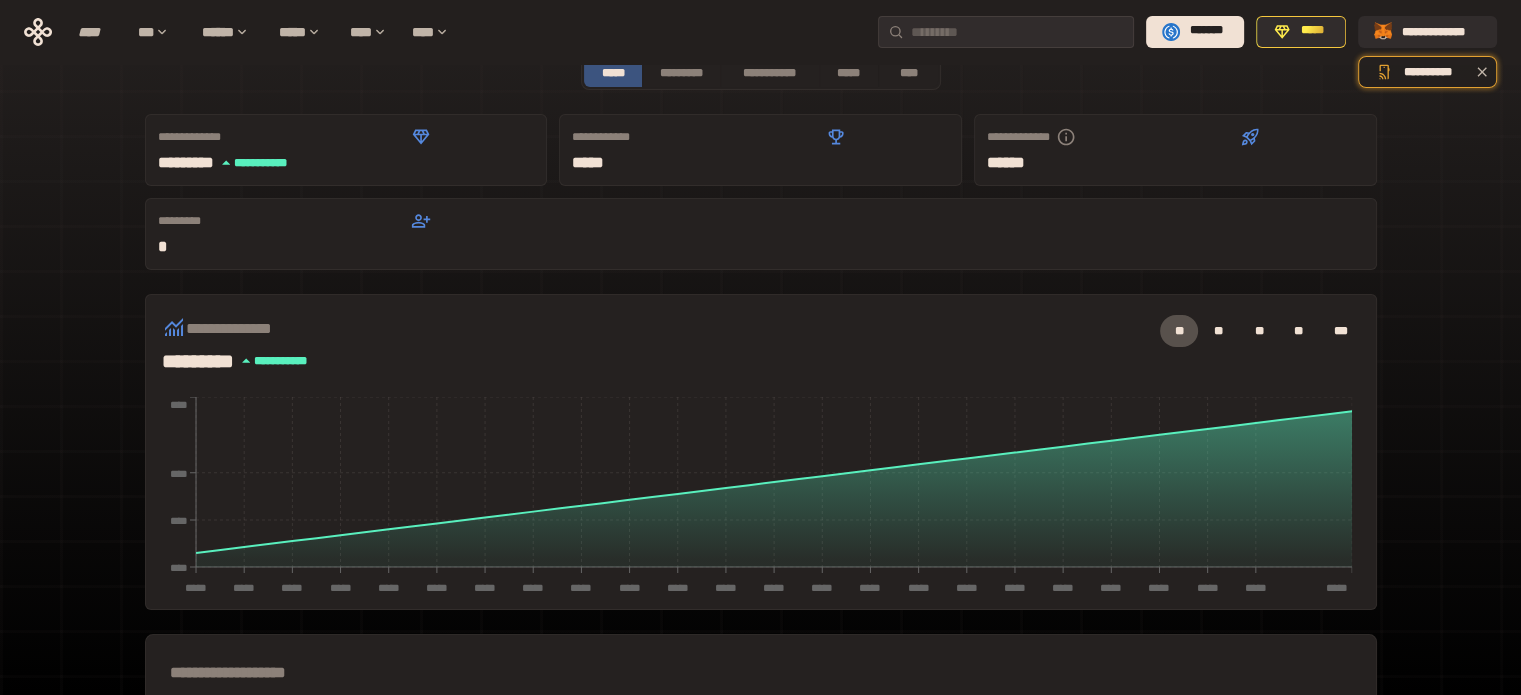 scroll, scrollTop: 509, scrollLeft: 0, axis: vertical 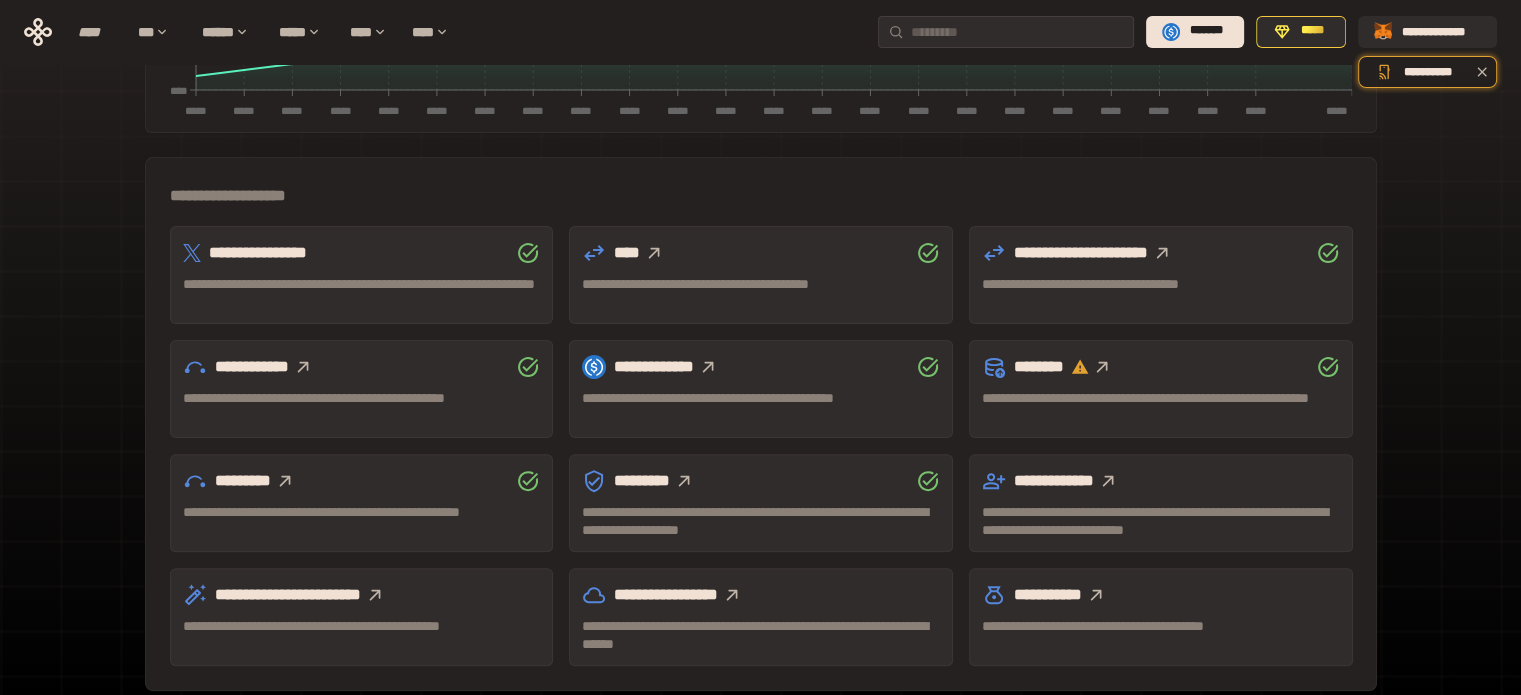click at bounding box center [654, 253] 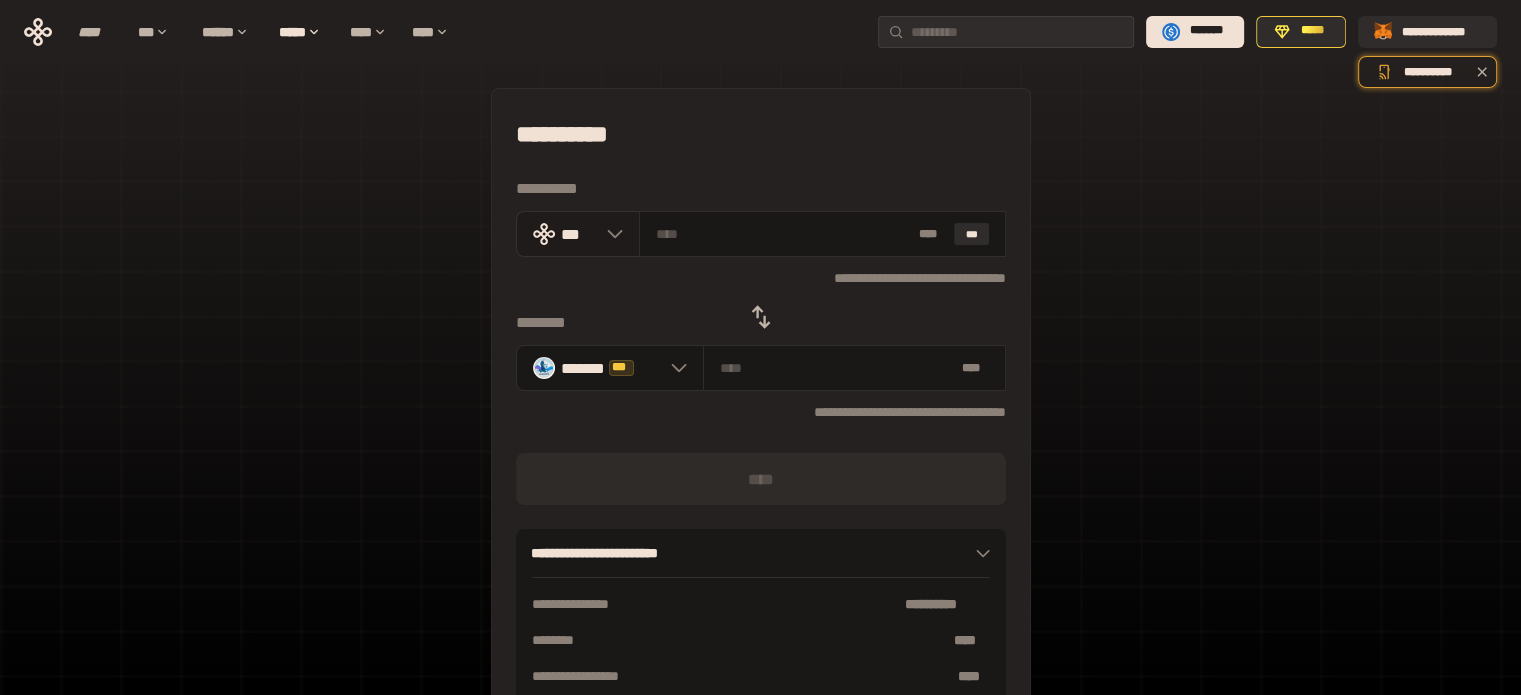 click on "***" at bounding box center (578, 234) 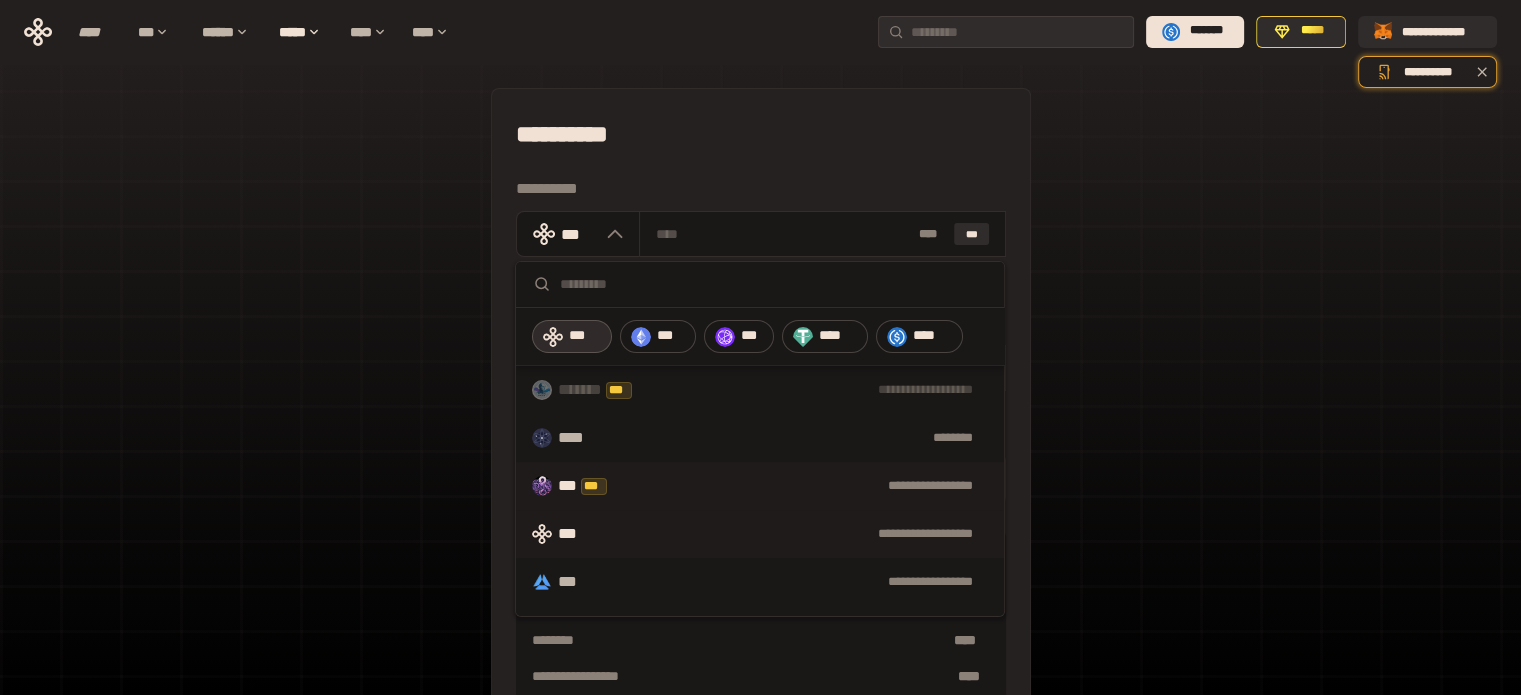 scroll, scrollTop: 100, scrollLeft: 0, axis: vertical 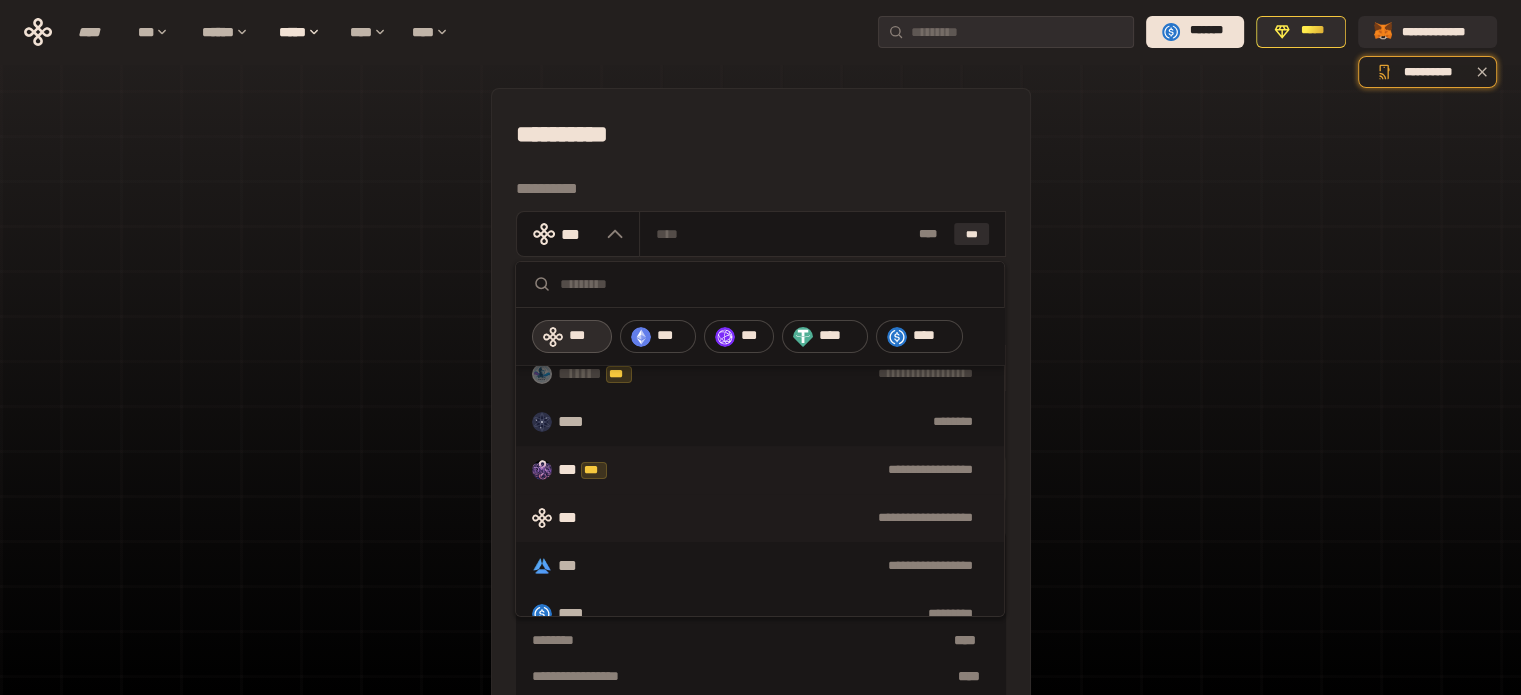 click on "**********" at bounding box center (812, 470) 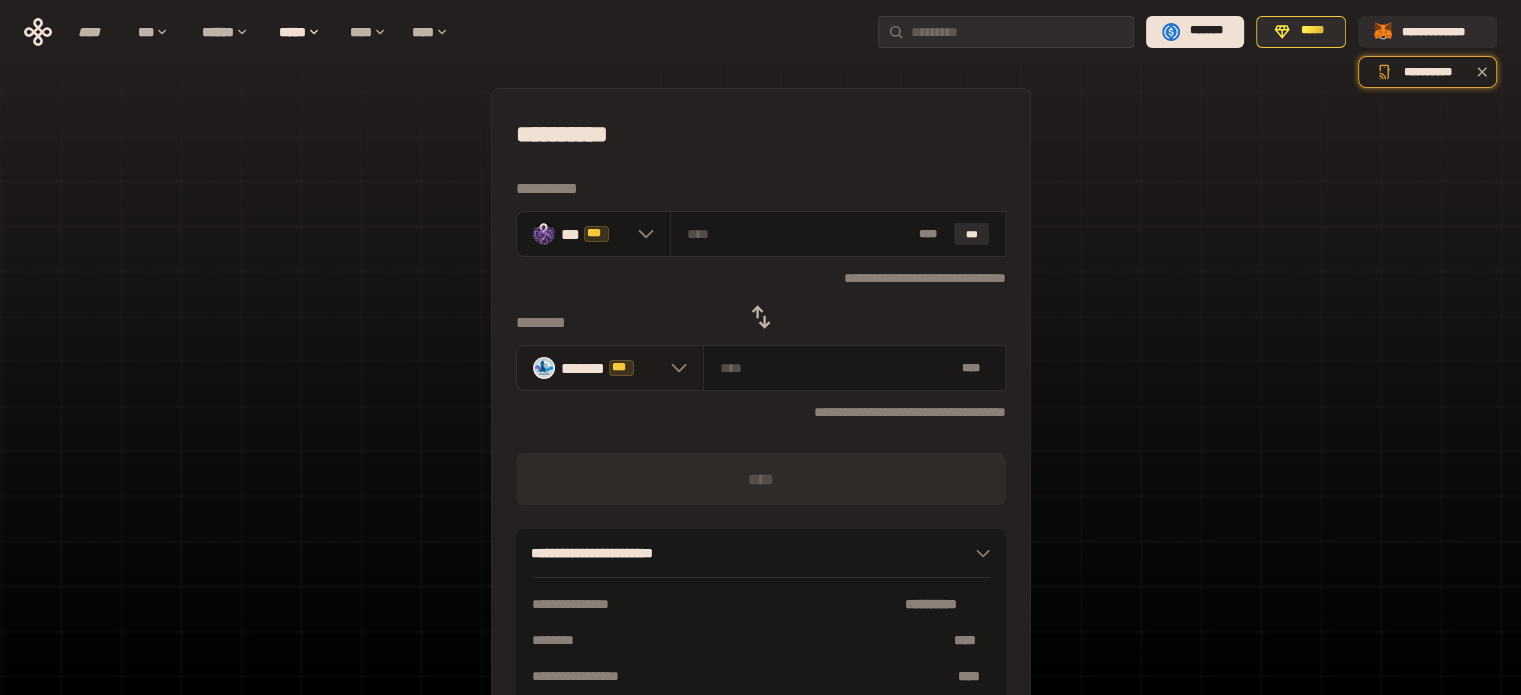 click on "*******   ***" at bounding box center (610, 368) 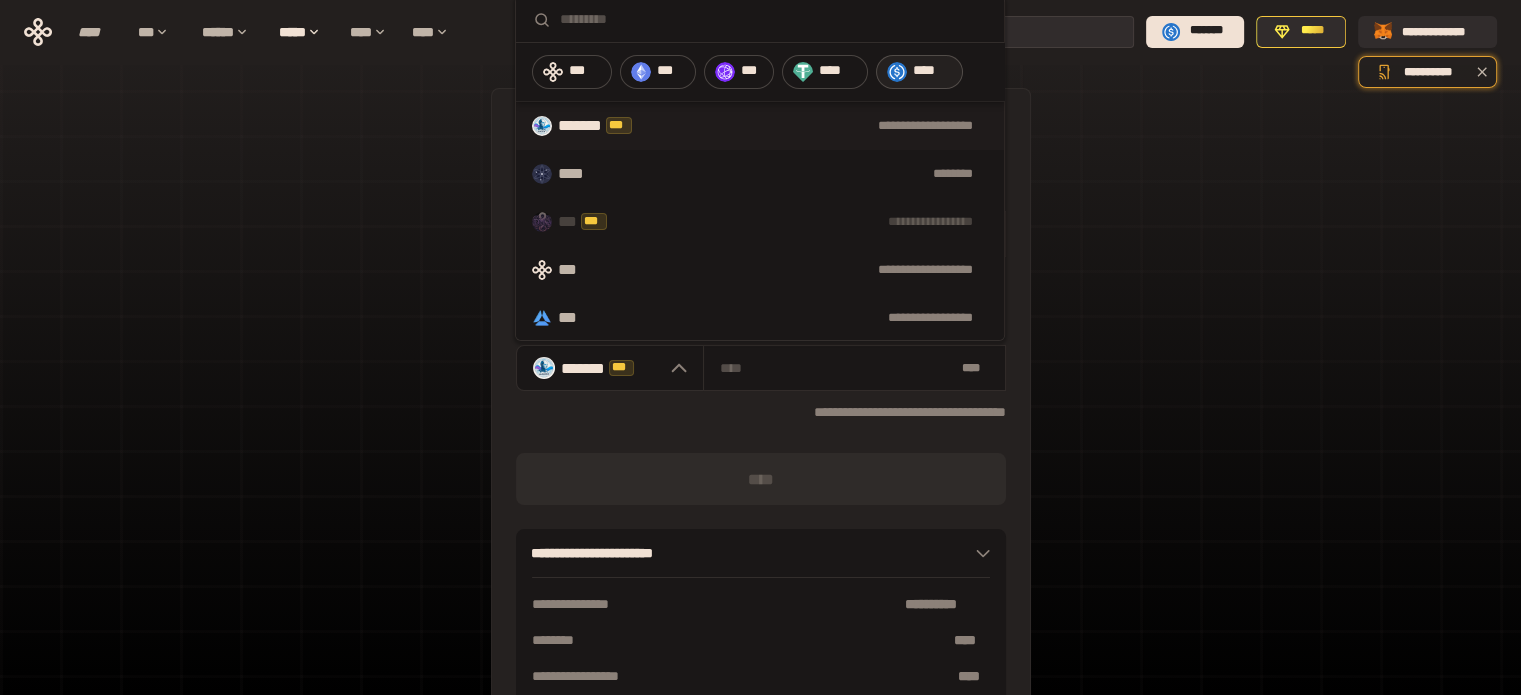 click at bounding box center [897, 72] 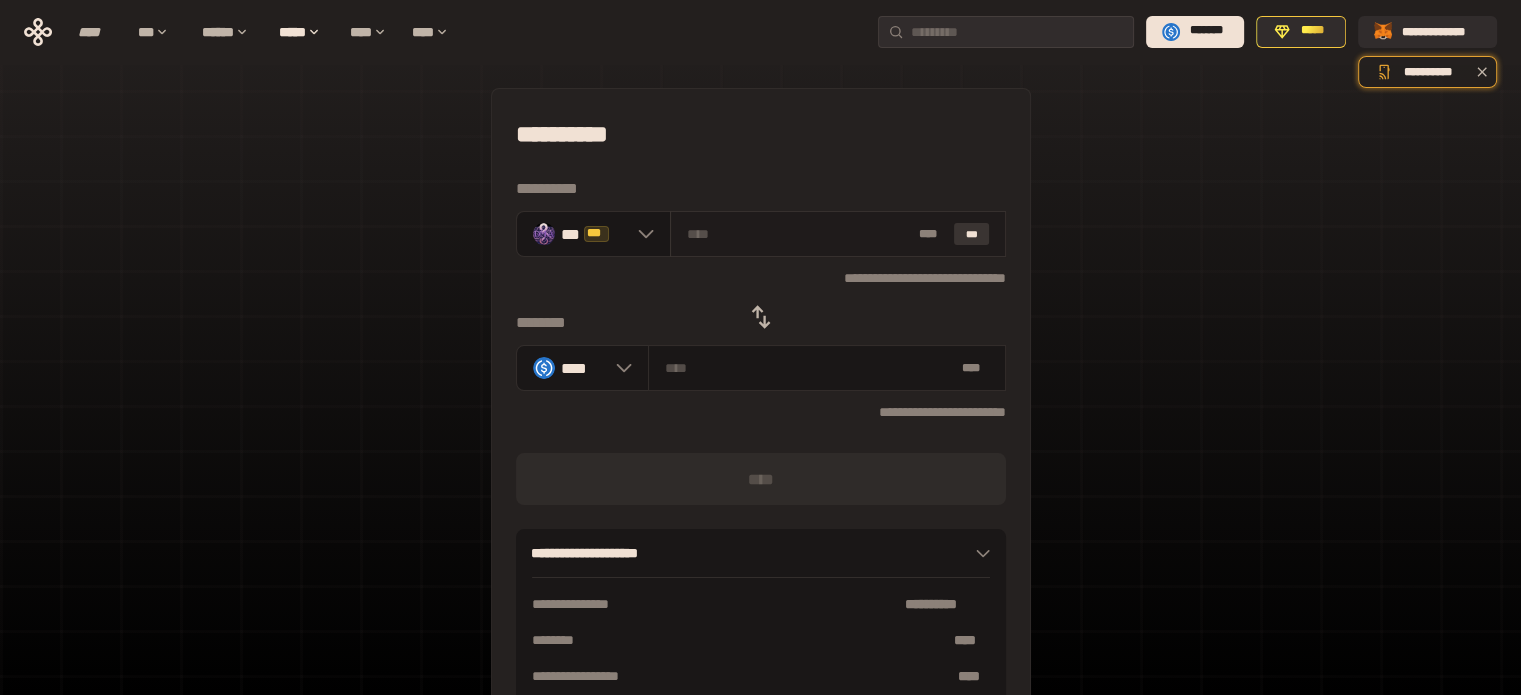 click on "***" at bounding box center (972, 234) 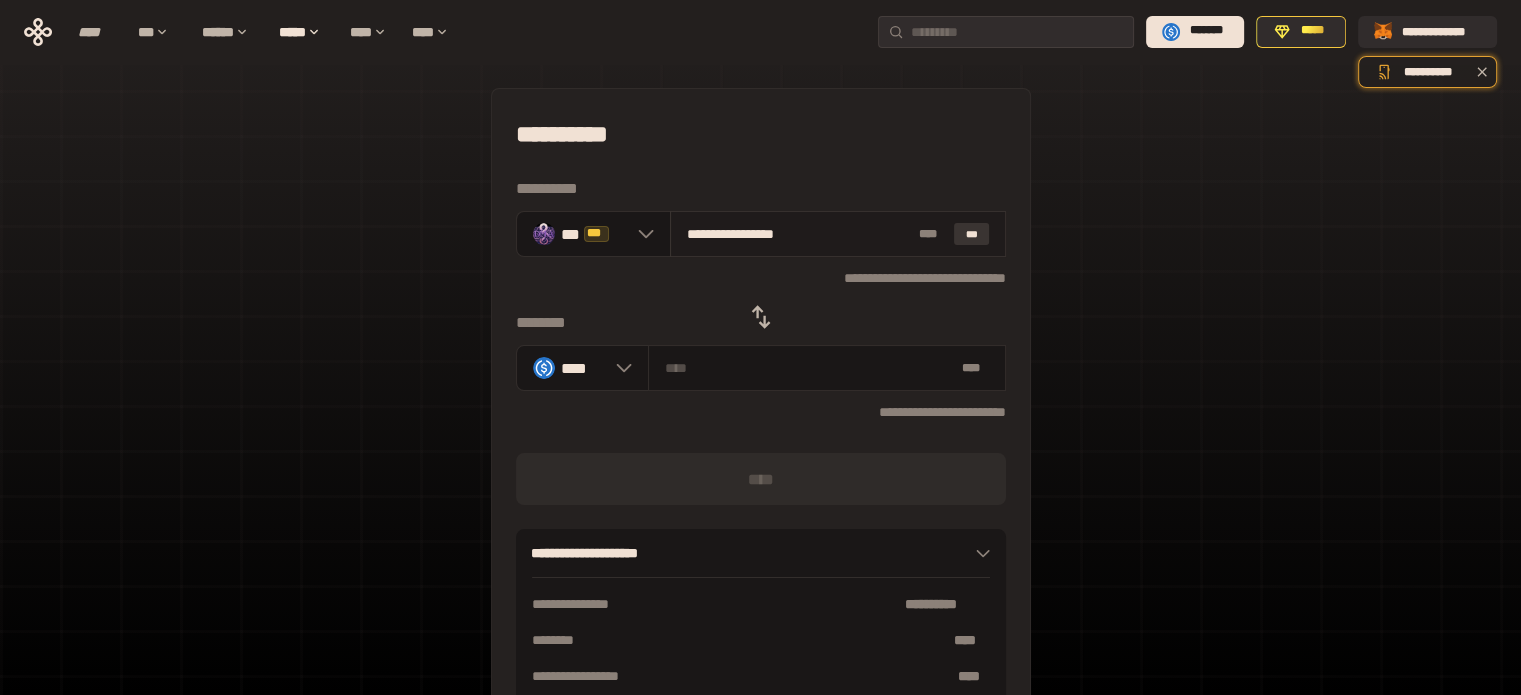 type on "********" 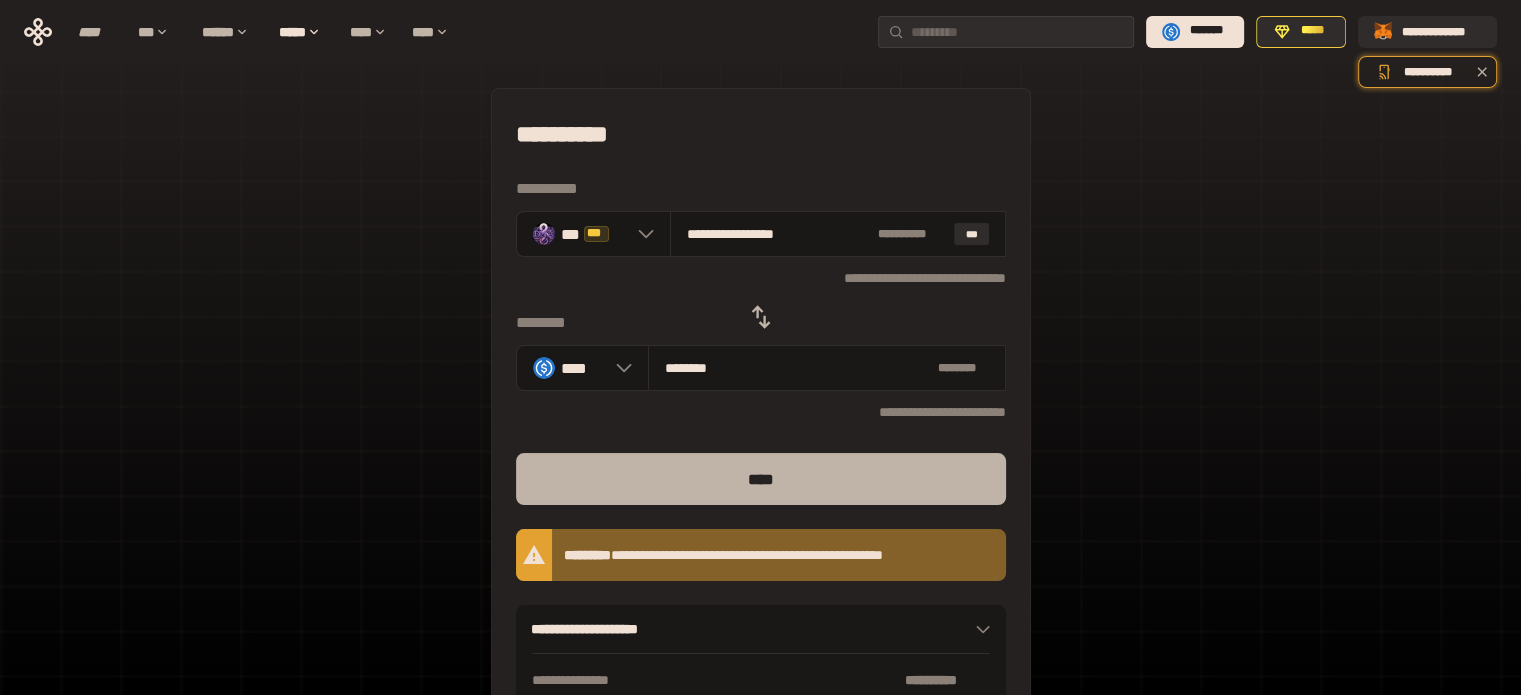click on "****" at bounding box center [761, 479] 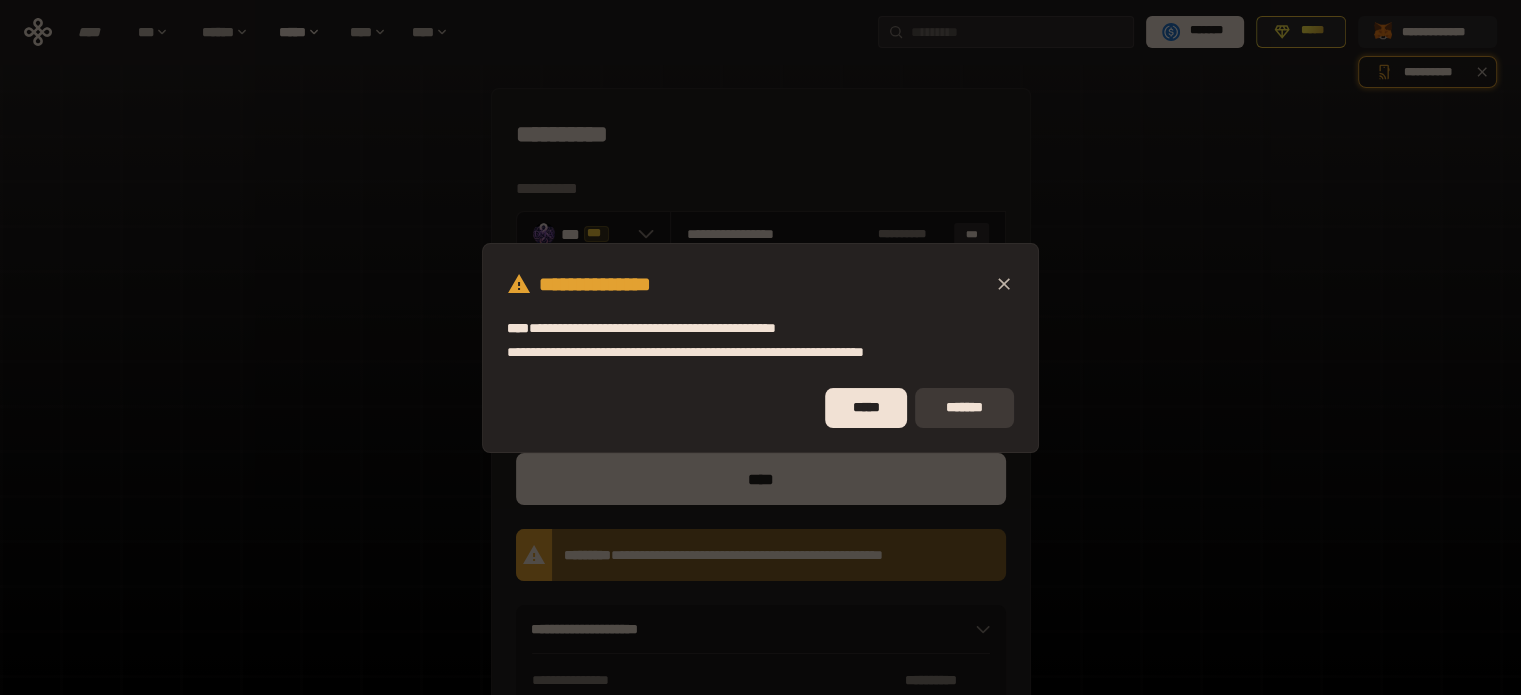 click on "*******" at bounding box center (964, 408) 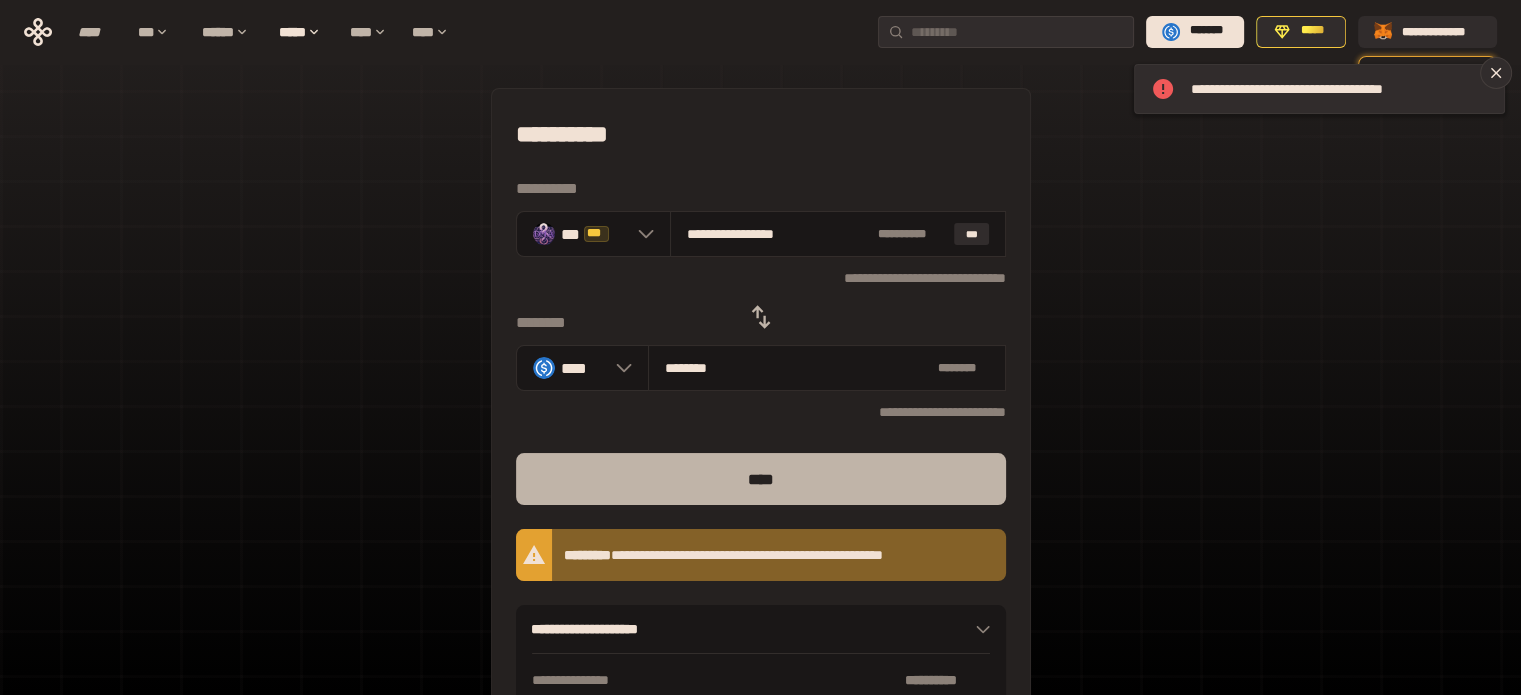 click on "****" at bounding box center [761, 479] 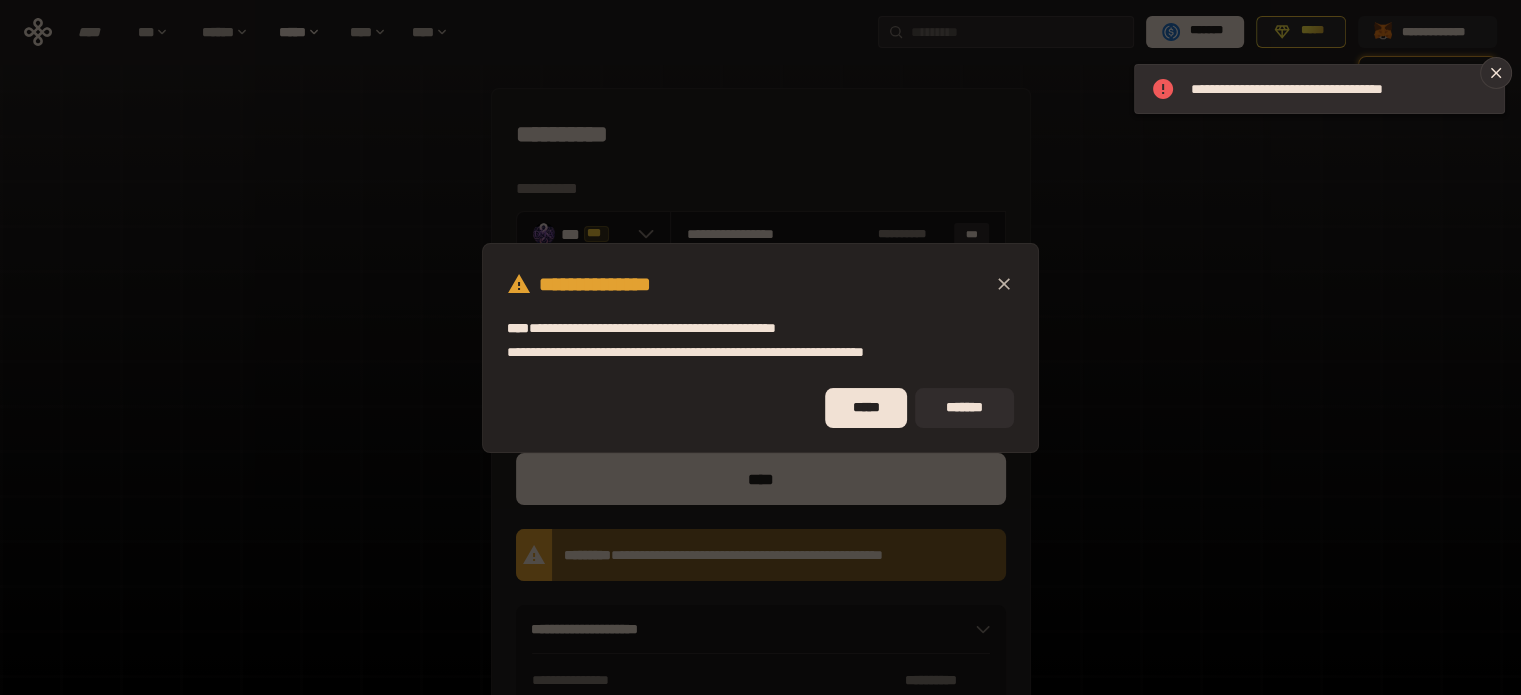 click on "*******" at bounding box center (964, 408) 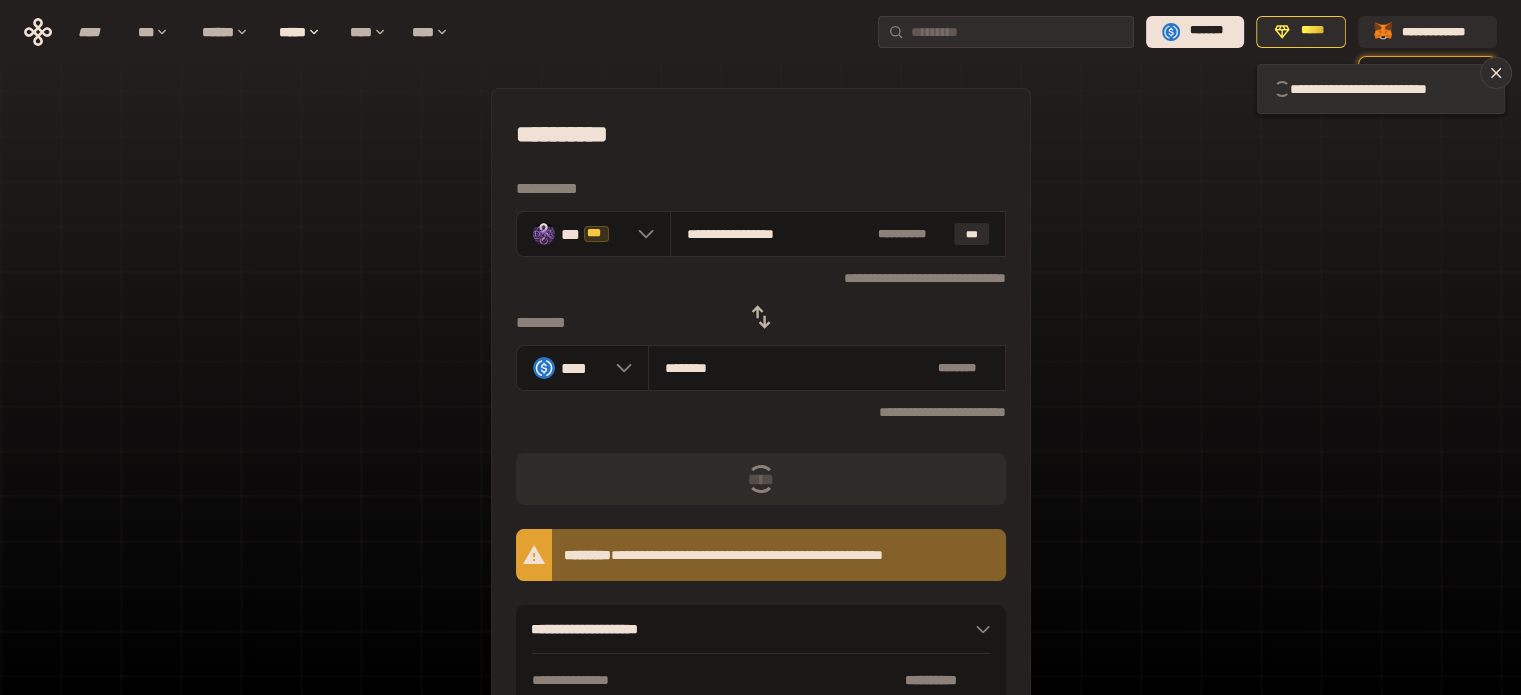 type 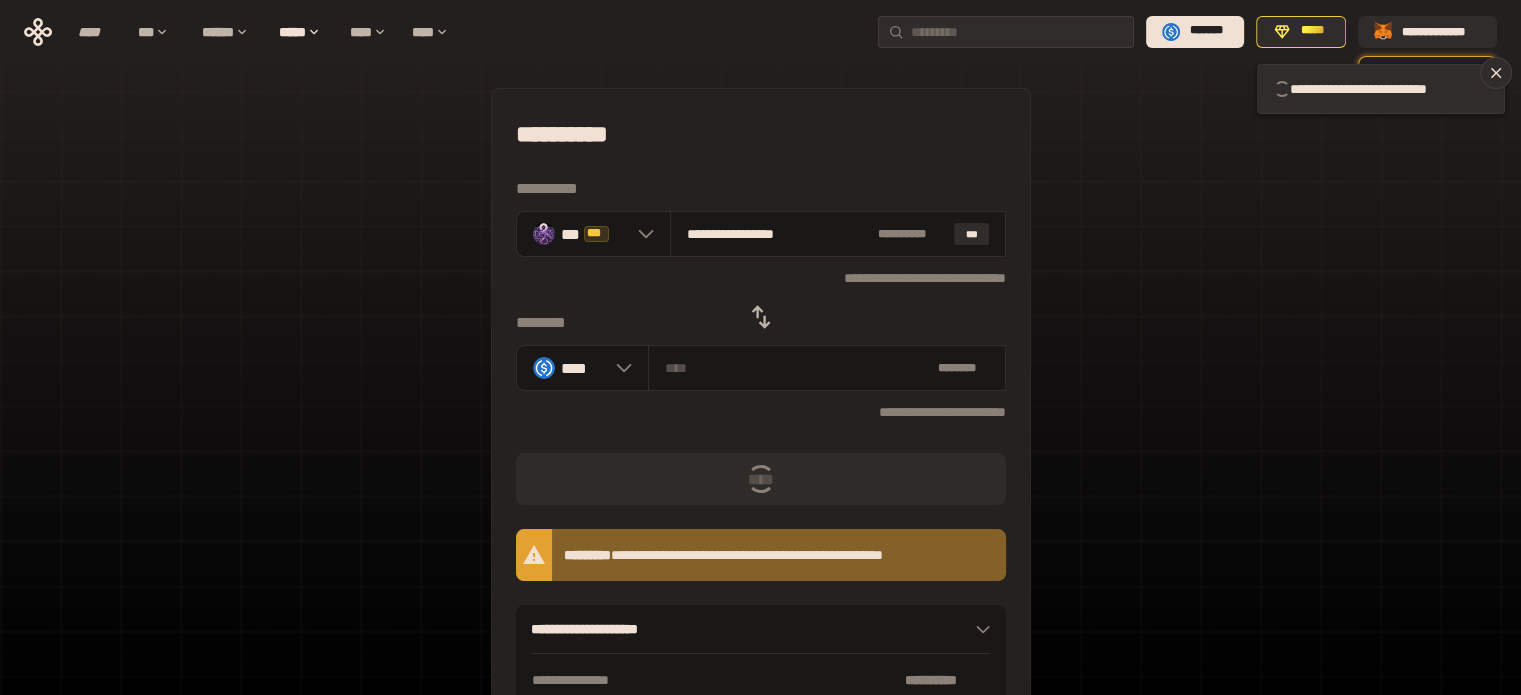 type 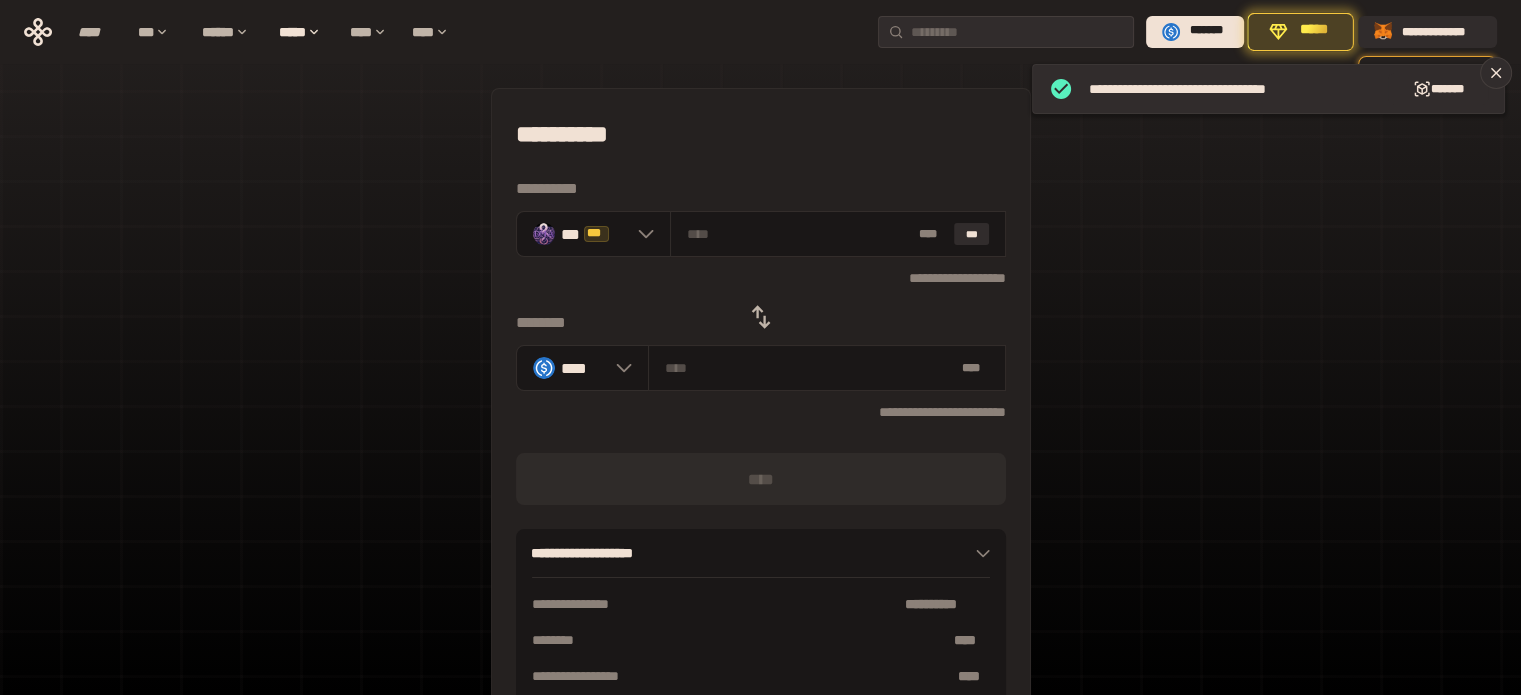 click 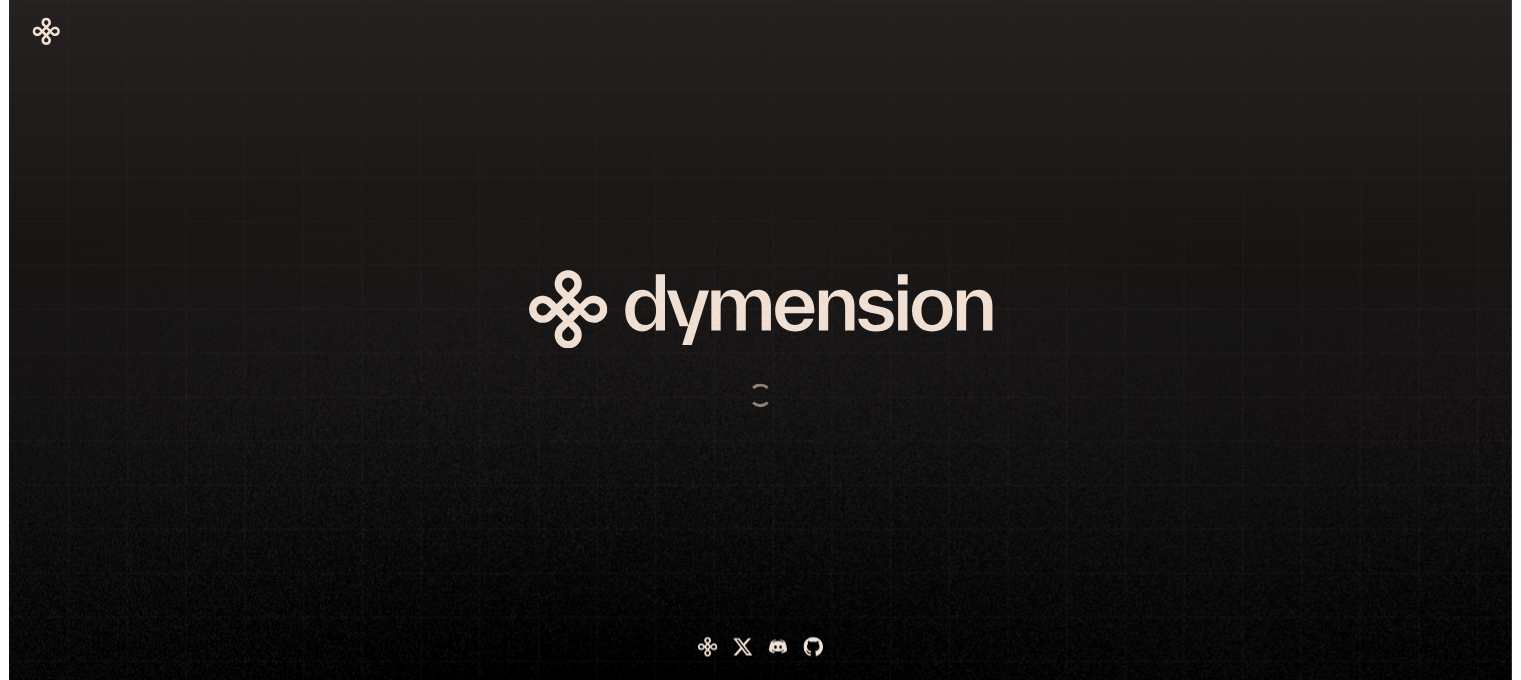 scroll, scrollTop: 0, scrollLeft: 0, axis: both 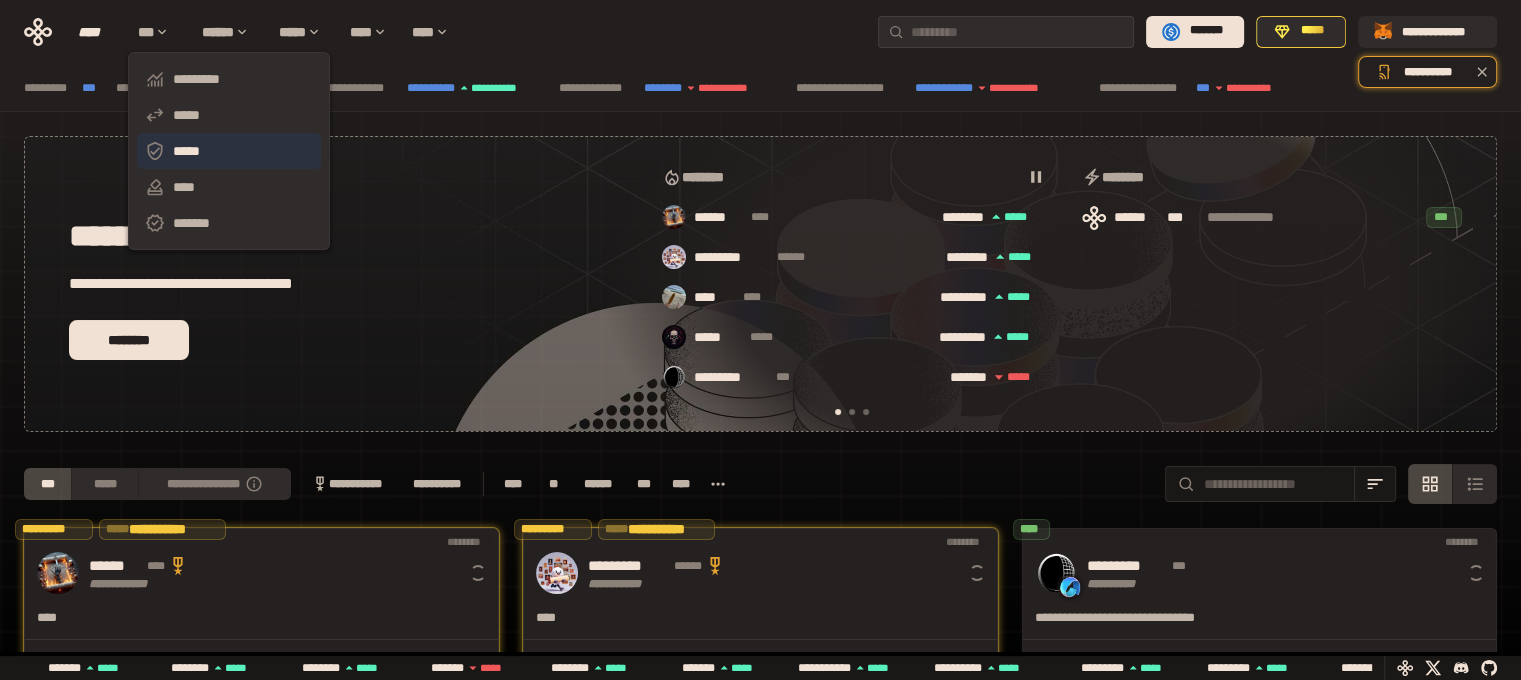 click on "*****" at bounding box center [229, 151] 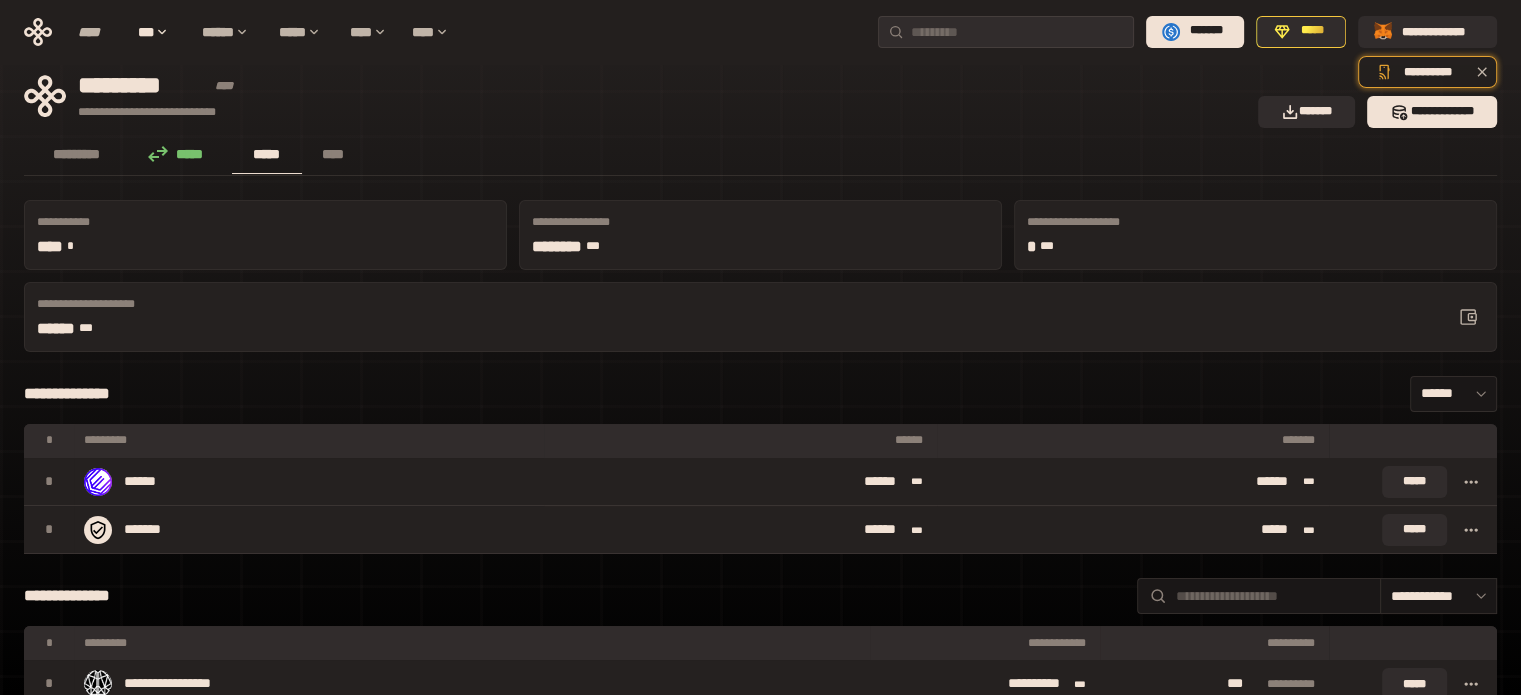 click on "**********" at bounding box center (635, 96) 